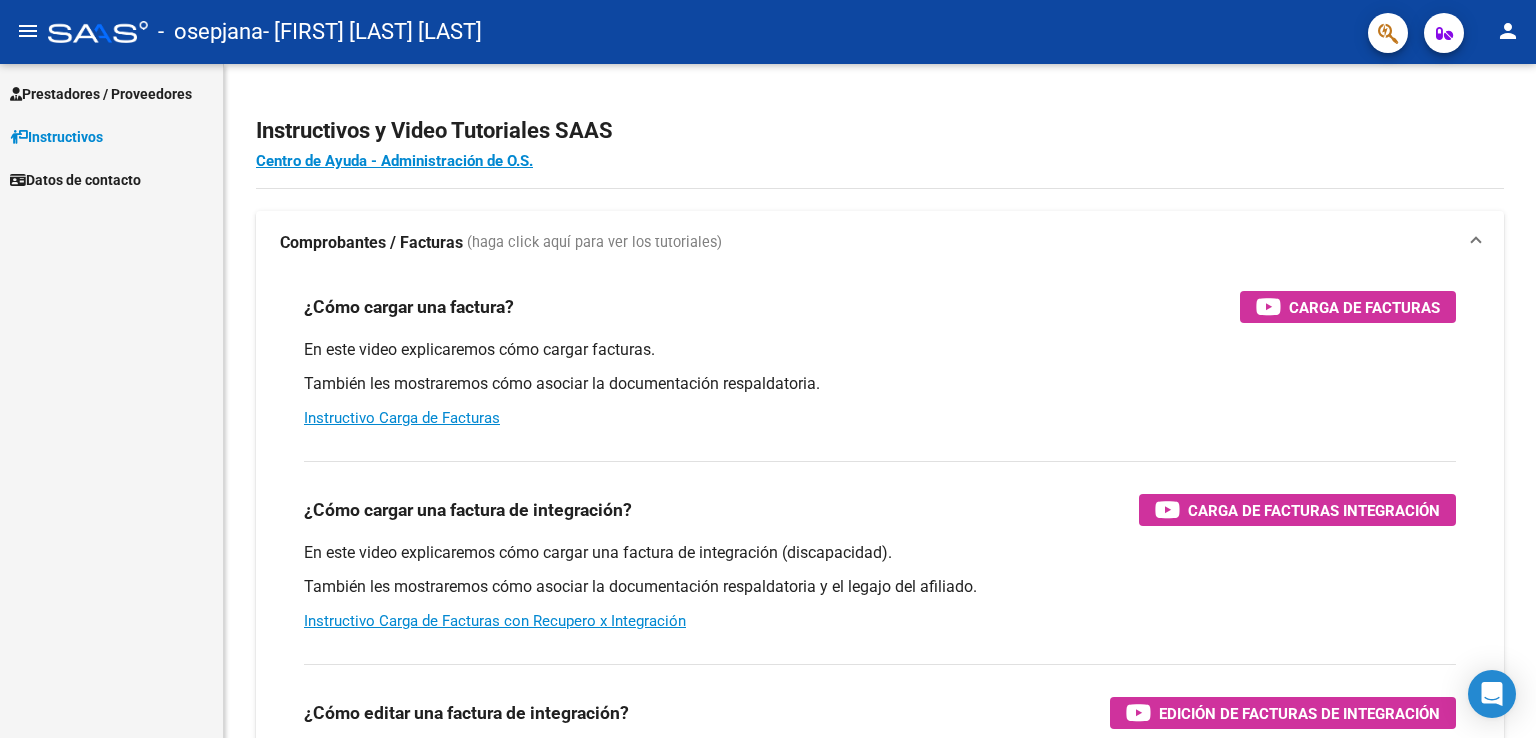 scroll, scrollTop: 0, scrollLeft: 0, axis: both 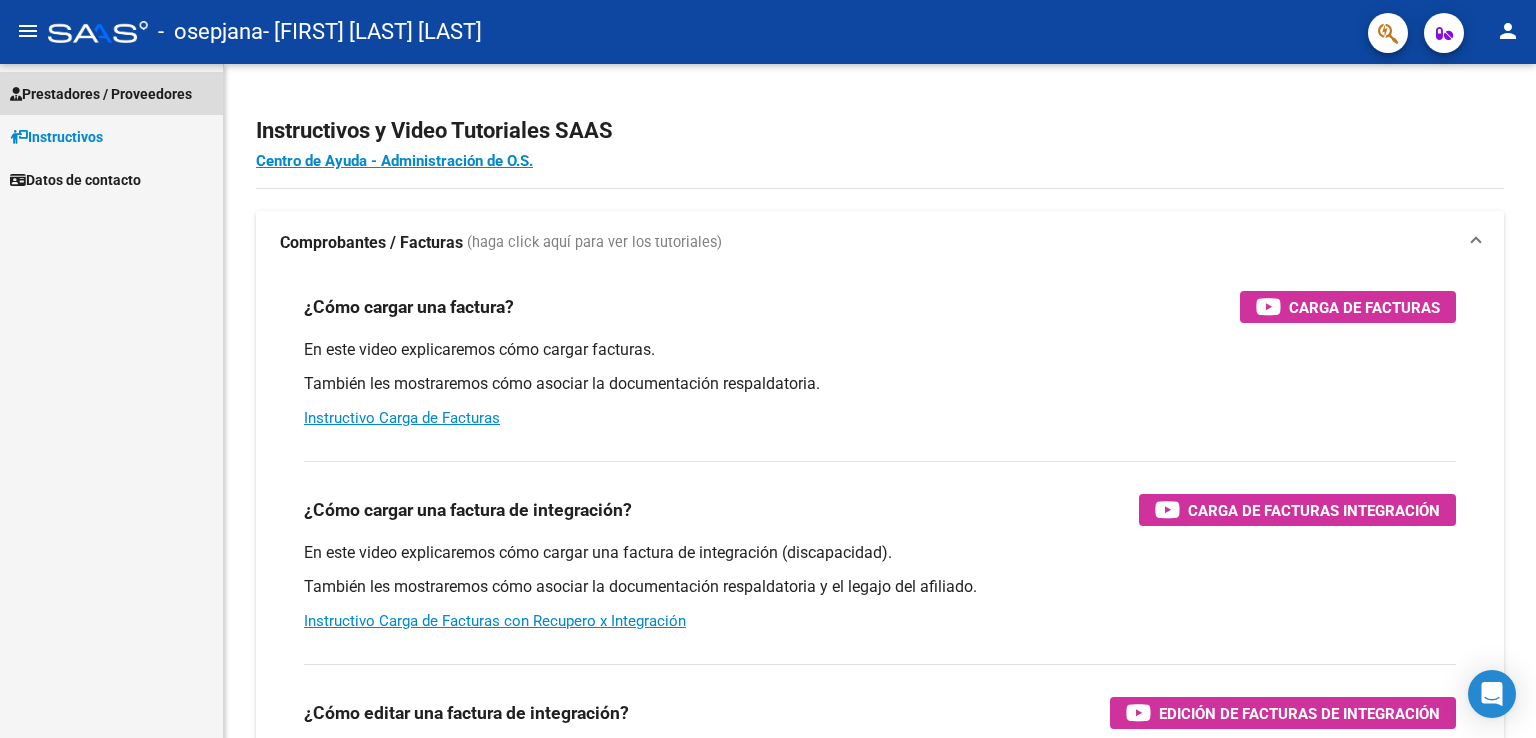click on "Prestadores / Proveedores" at bounding box center [101, 94] 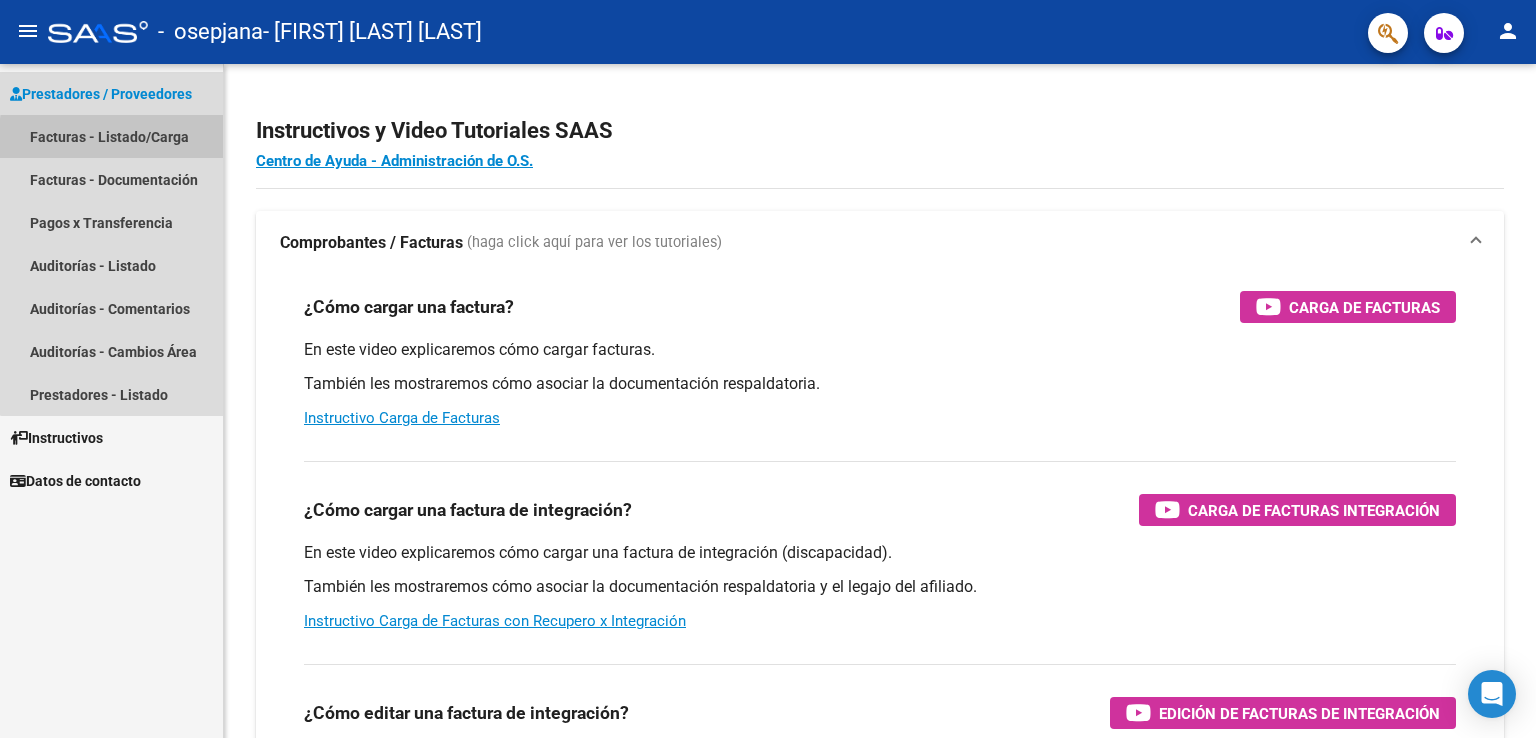 click on "Facturas - Listado/Carga" at bounding box center (111, 136) 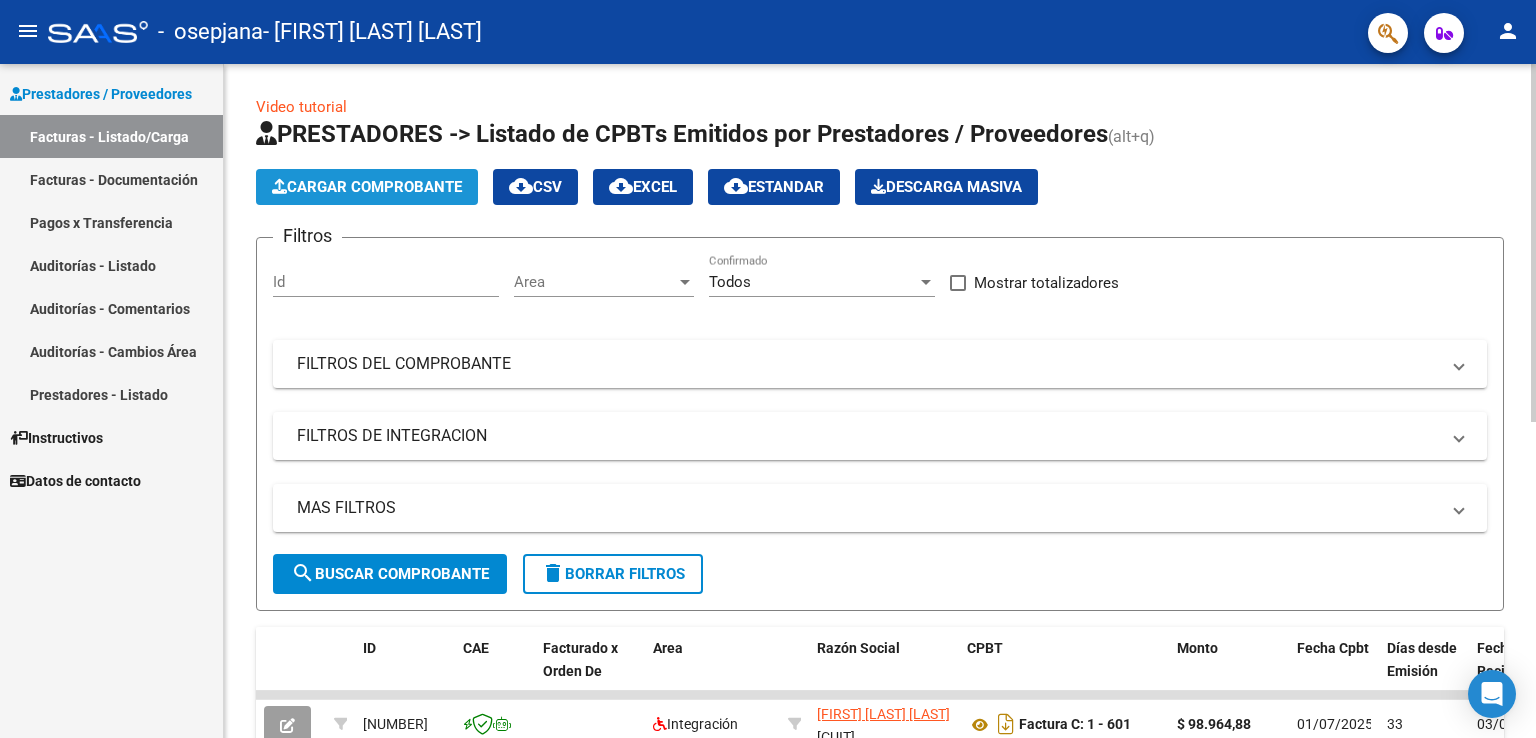 click on "Cargar Comprobante" 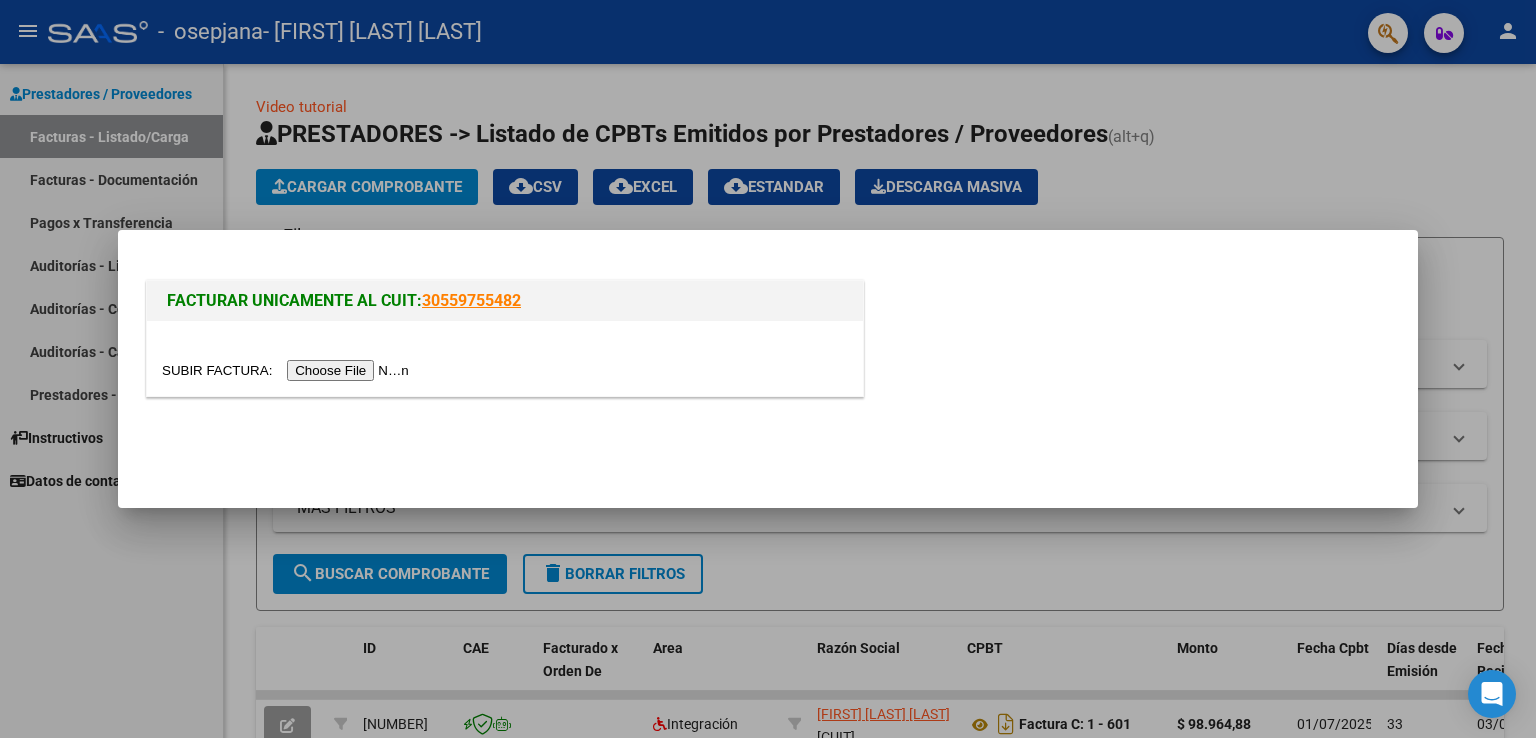 click at bounding box center [288, 370] 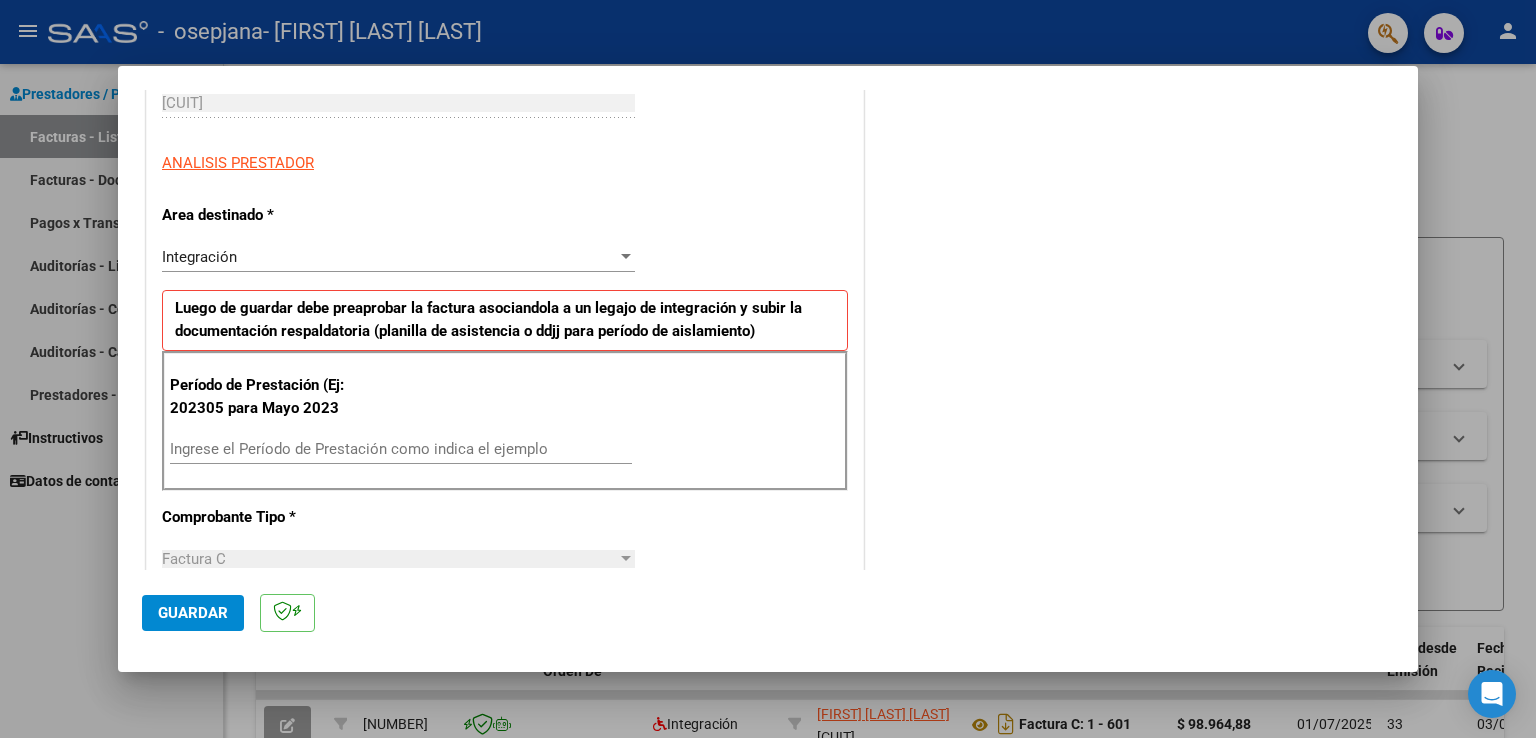 scroll, scrollTop: 395, scrollLeft: 0, axis: vertical 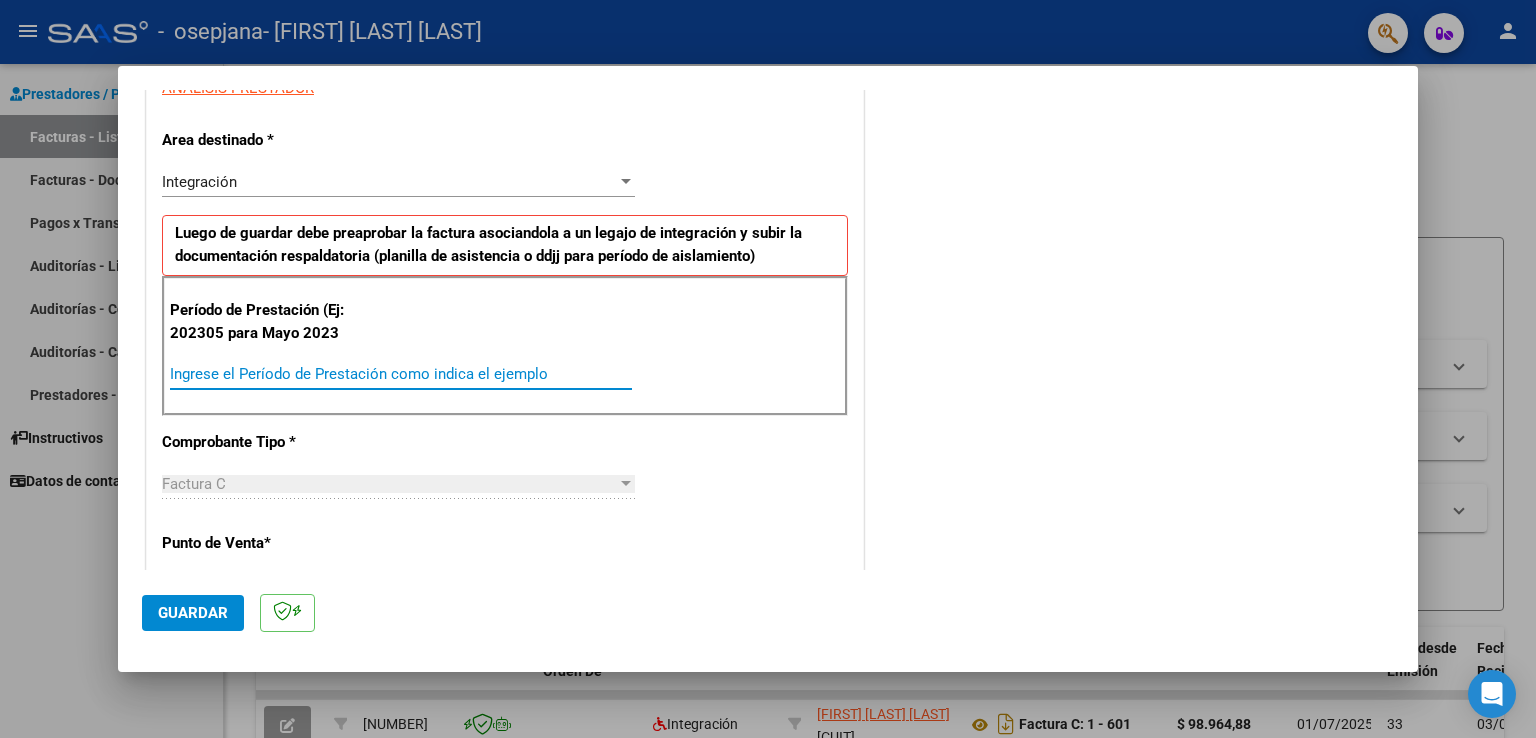 click on "Ingrese el Período de Prestación como indica el ejemplo" at bounding box center [401, 374] 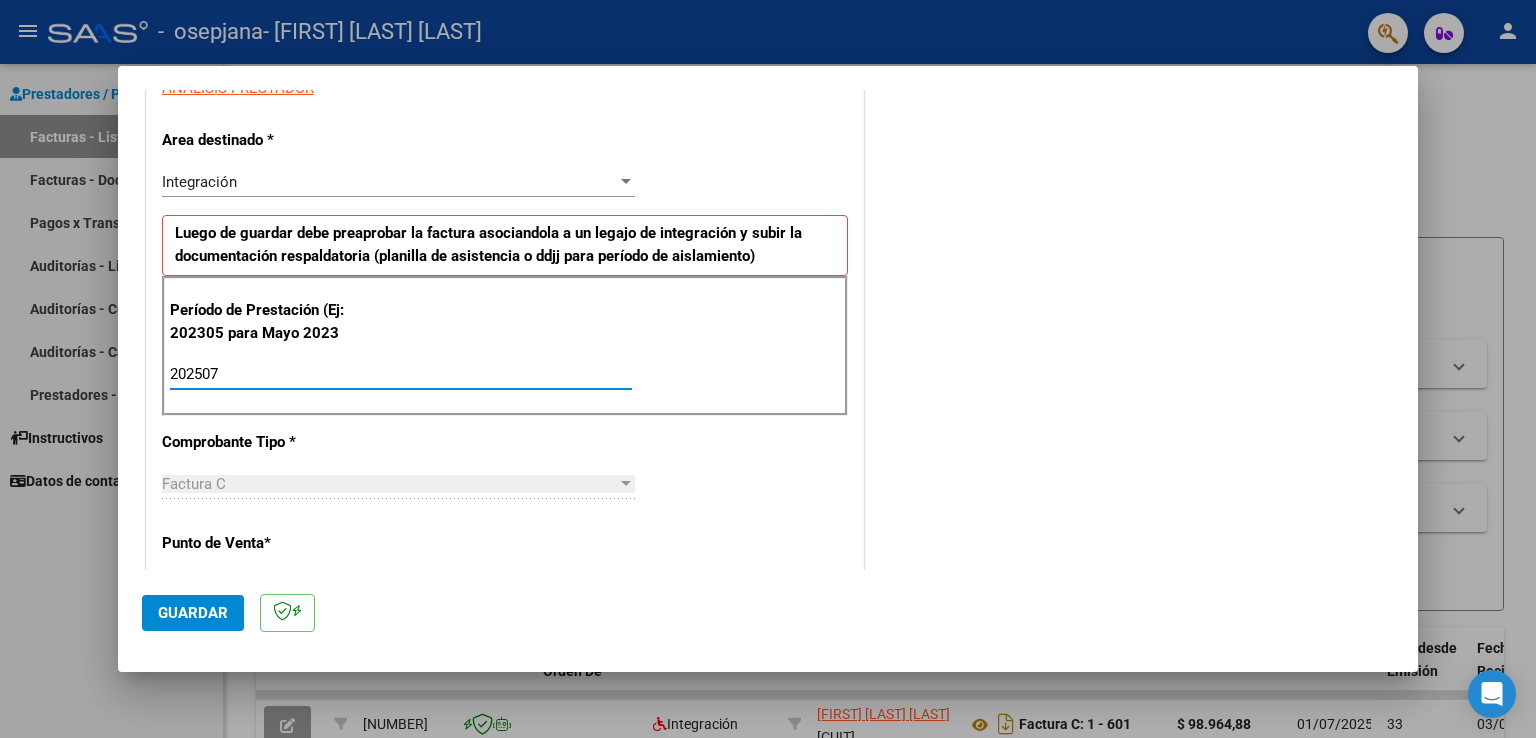type on "202507" 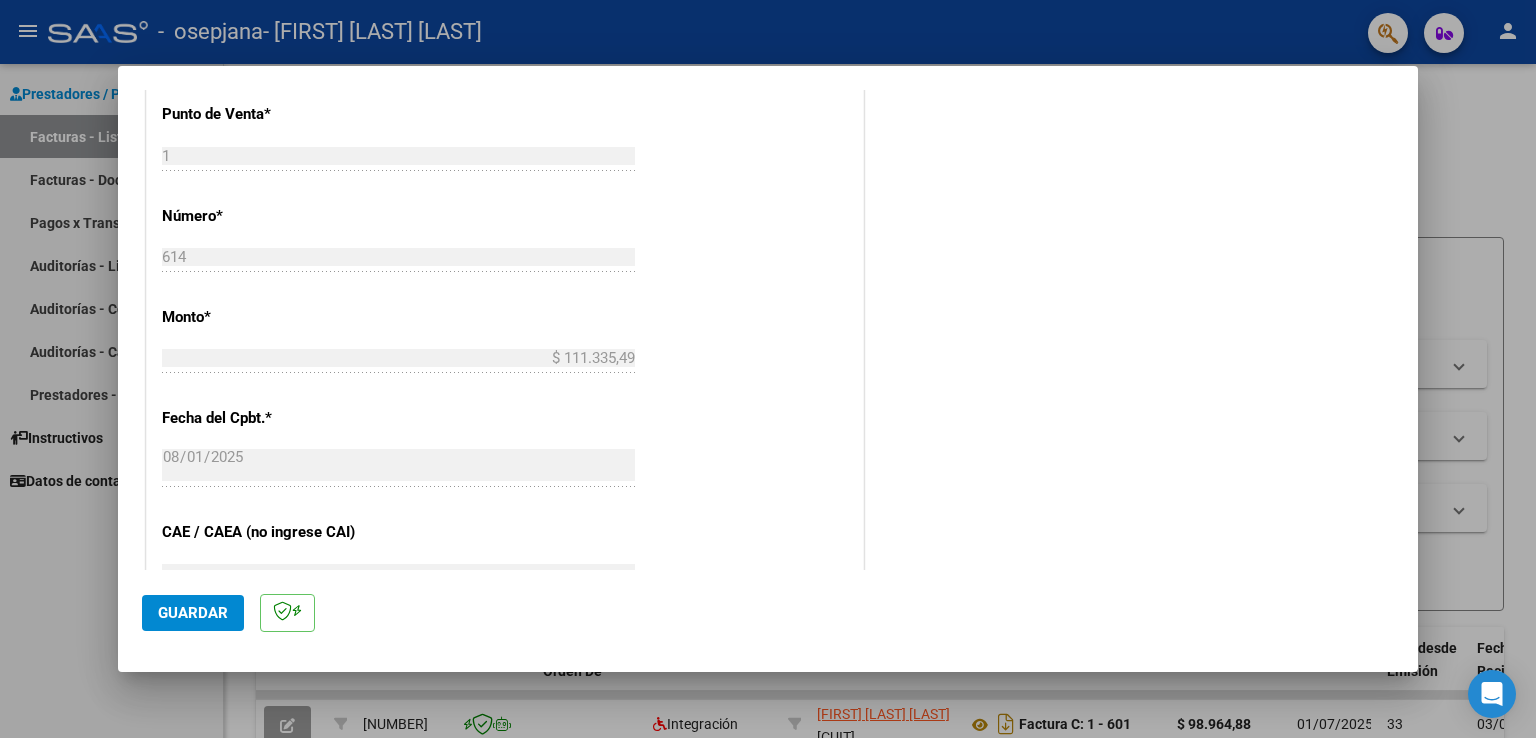 scroll, scrollTop: 992, scrollLeft: 0, axis: vertical 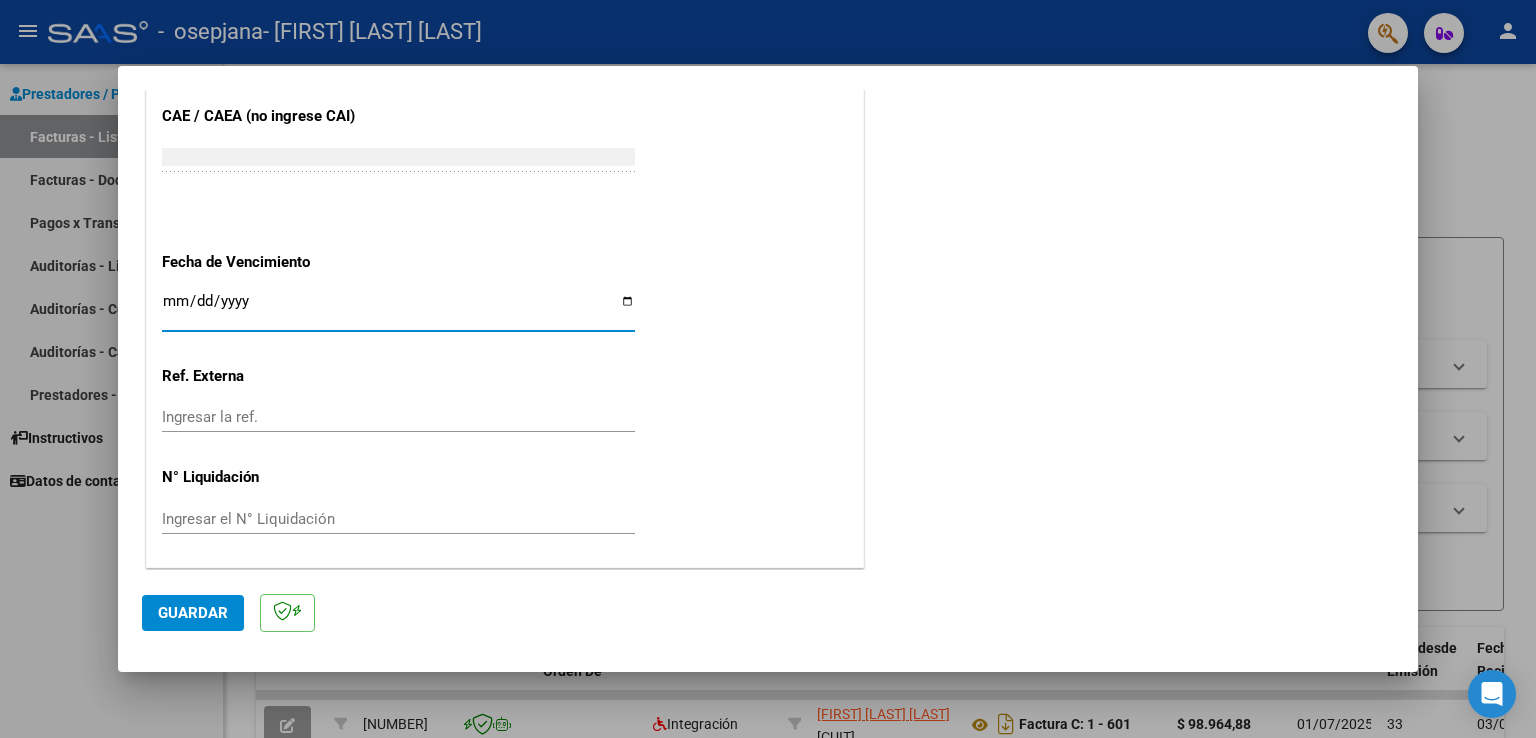 click on "Ingresar la fecha" at bounding box center (398, 309) 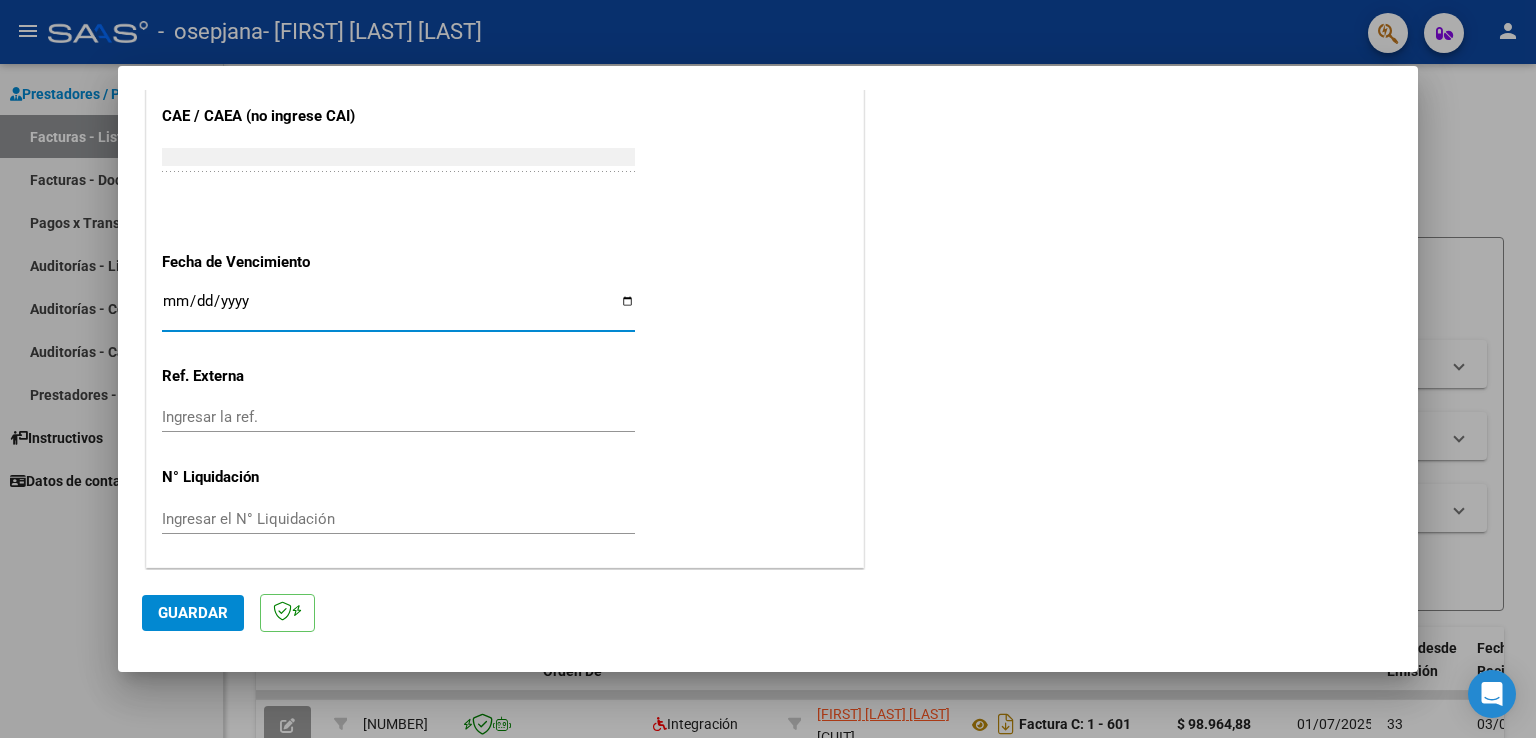 type on "2025-08-11" 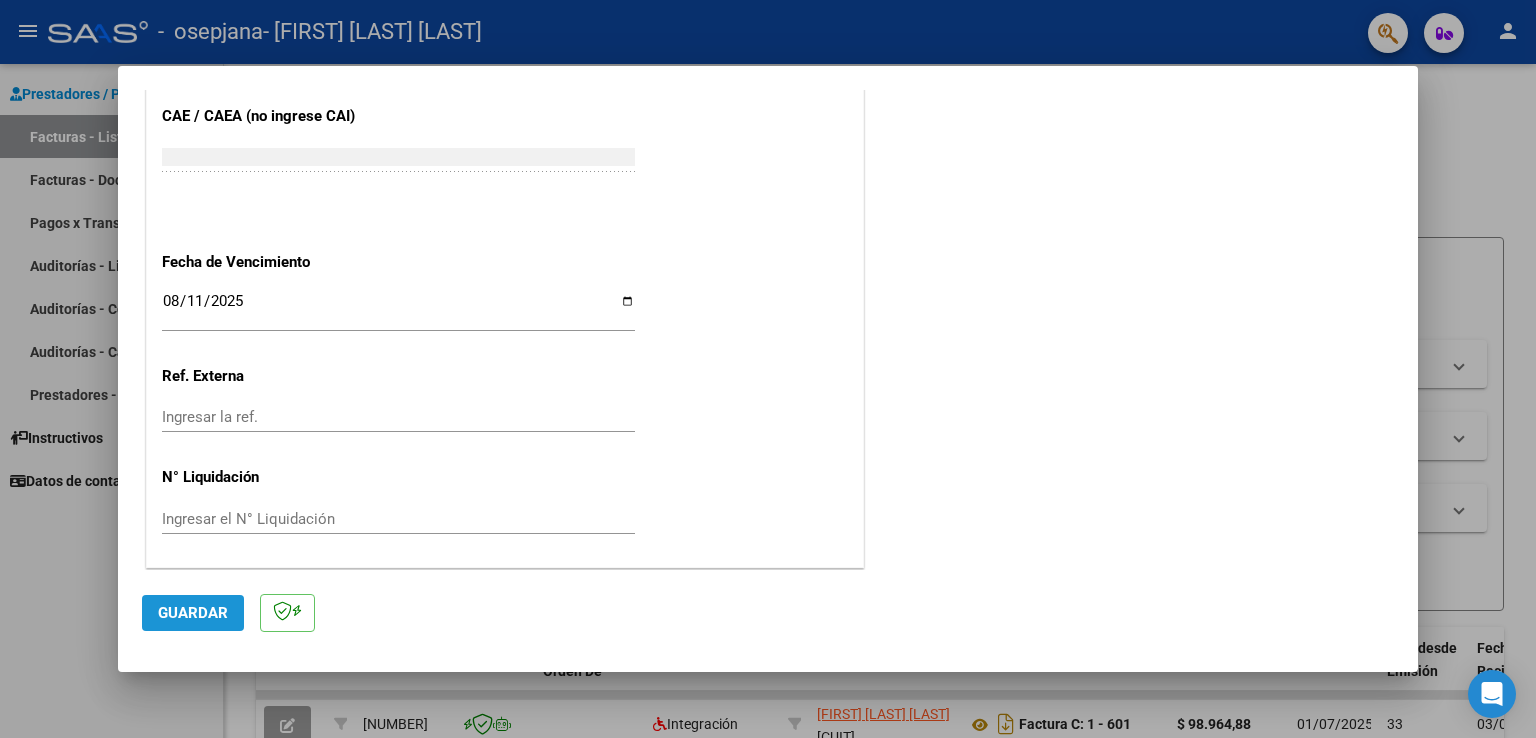 click on "Guardar" 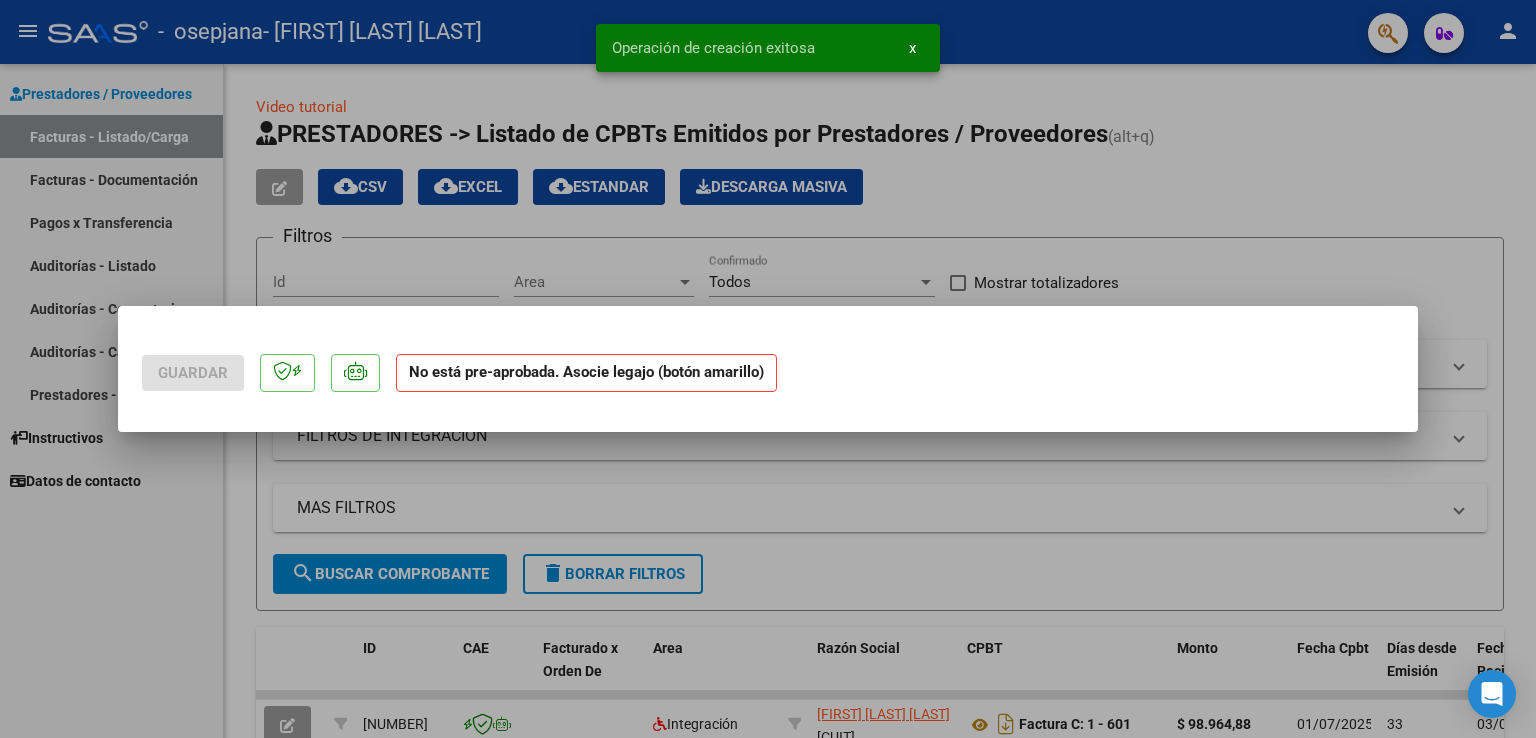 scroll, scrollTop: 0, scrollLeft: 0, axis: both 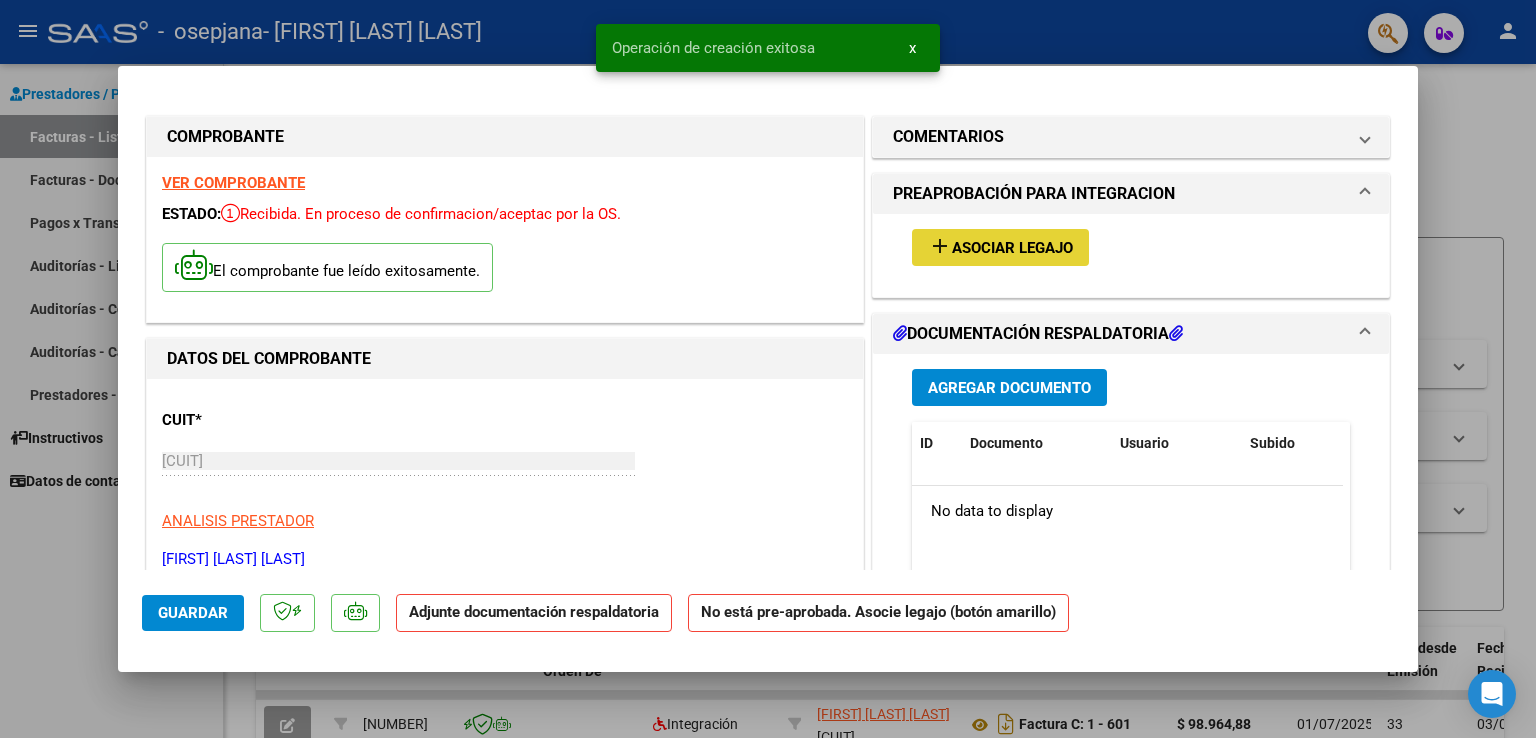 click on "Asociar Legajo" at bounding box center (1012, 248) 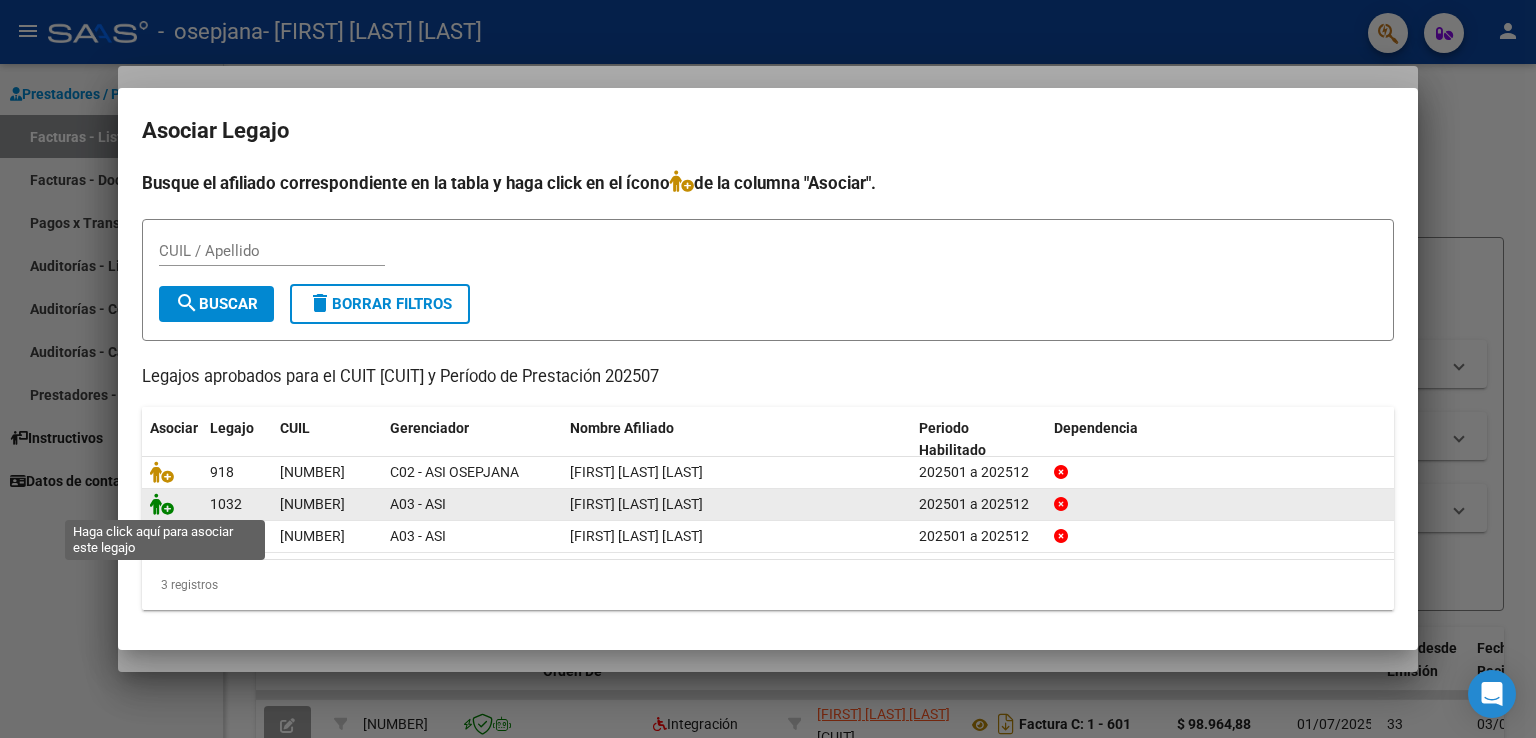 click 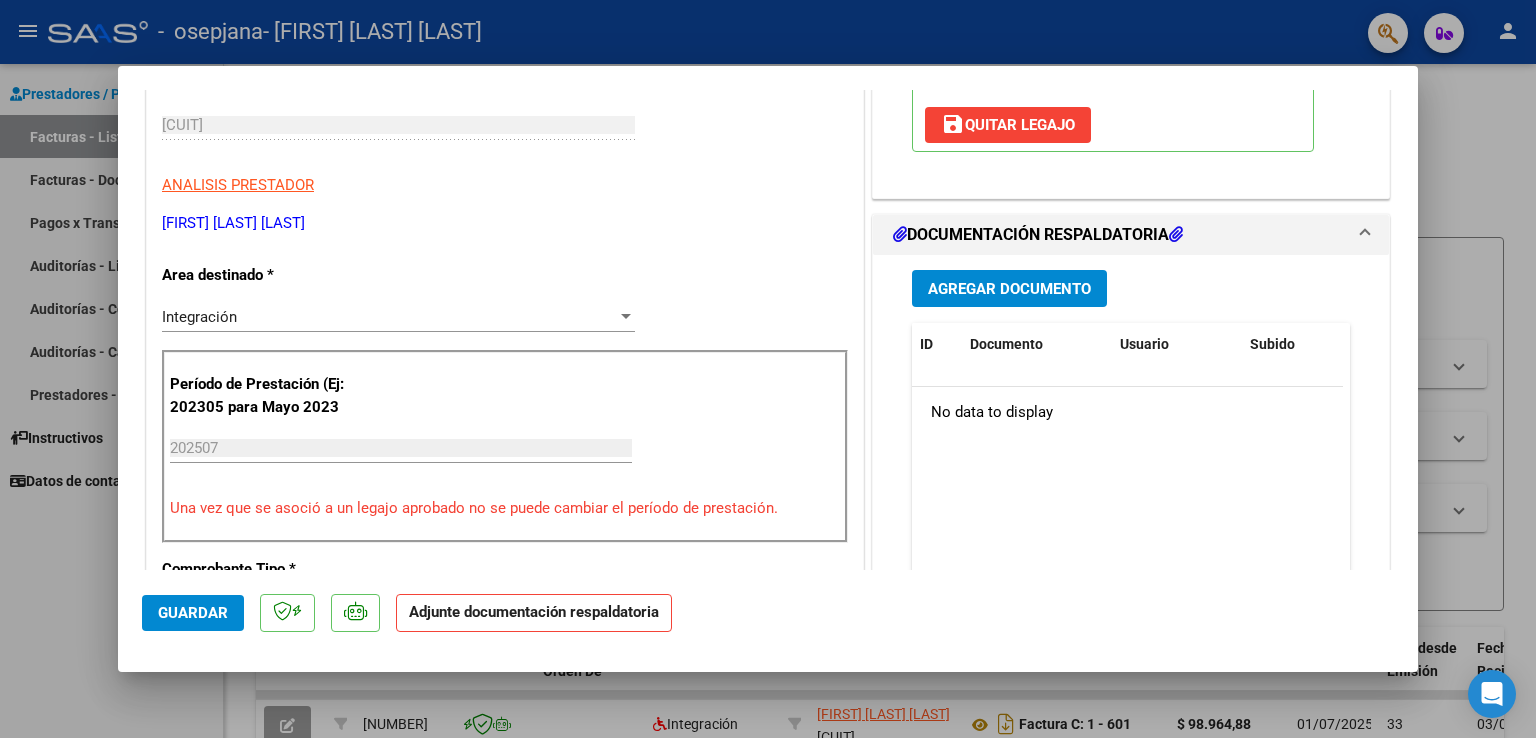 scroll, scrollTop: 346, scrollLeft: 0, axis: vertical 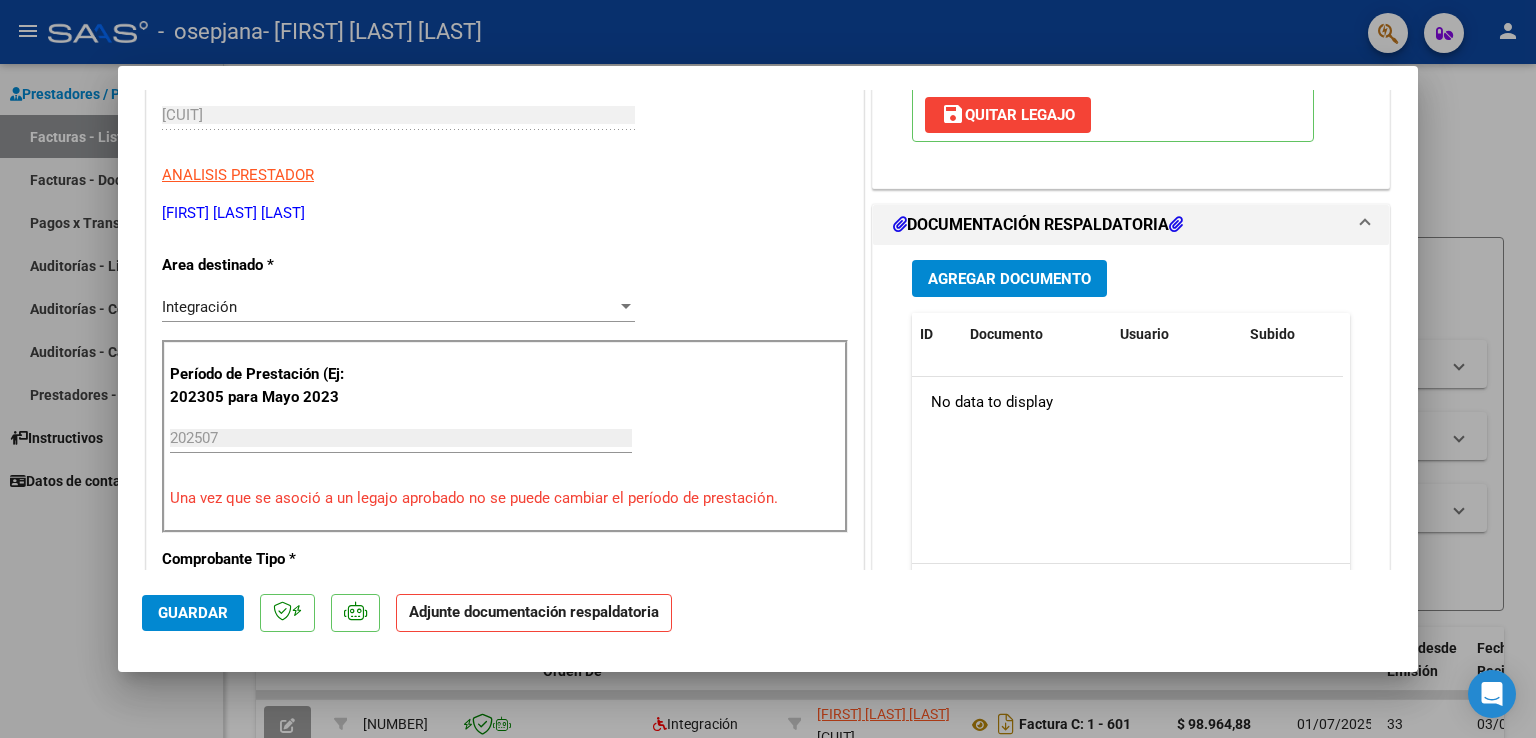 click on "Agregar Documento" at bounding box center [1009, 279] 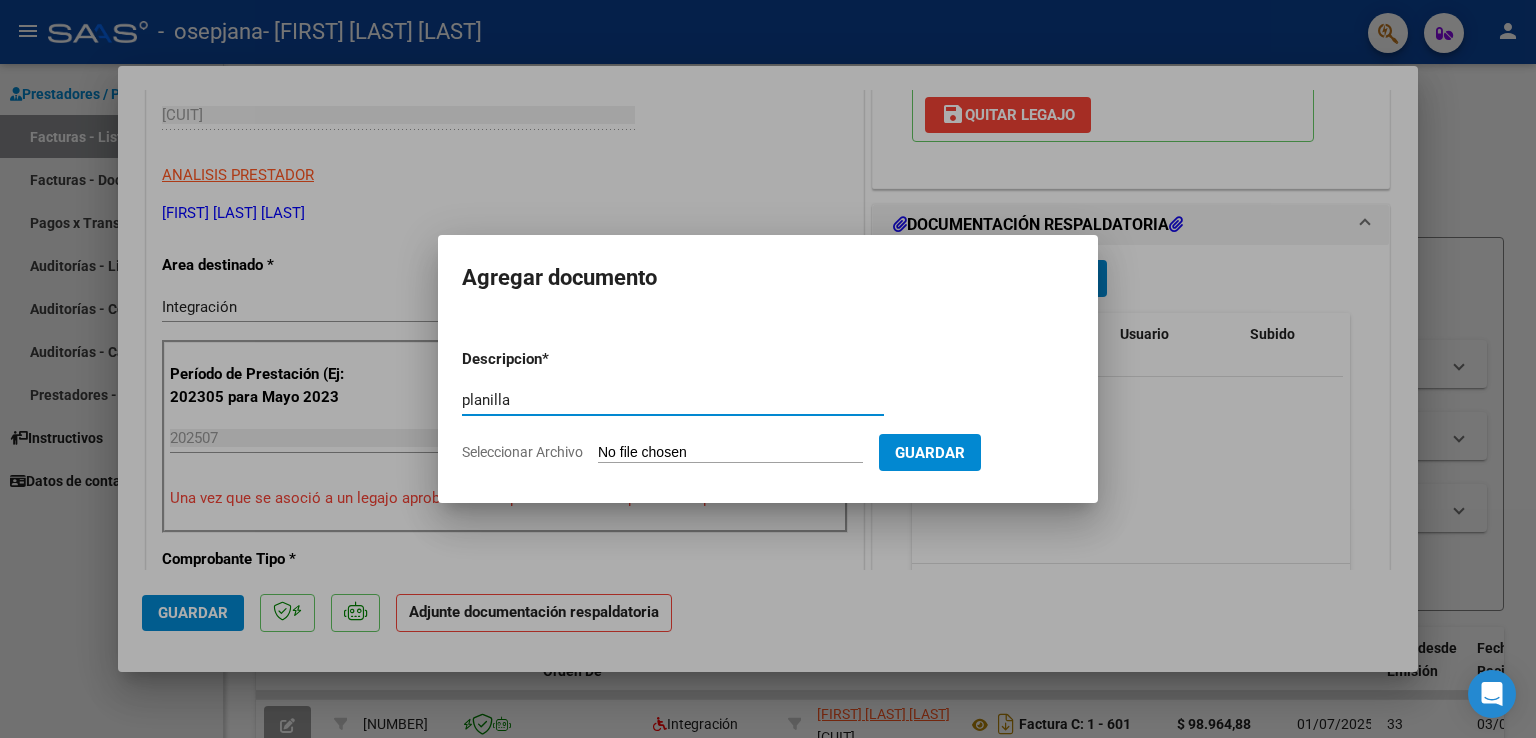 type on "planilla" 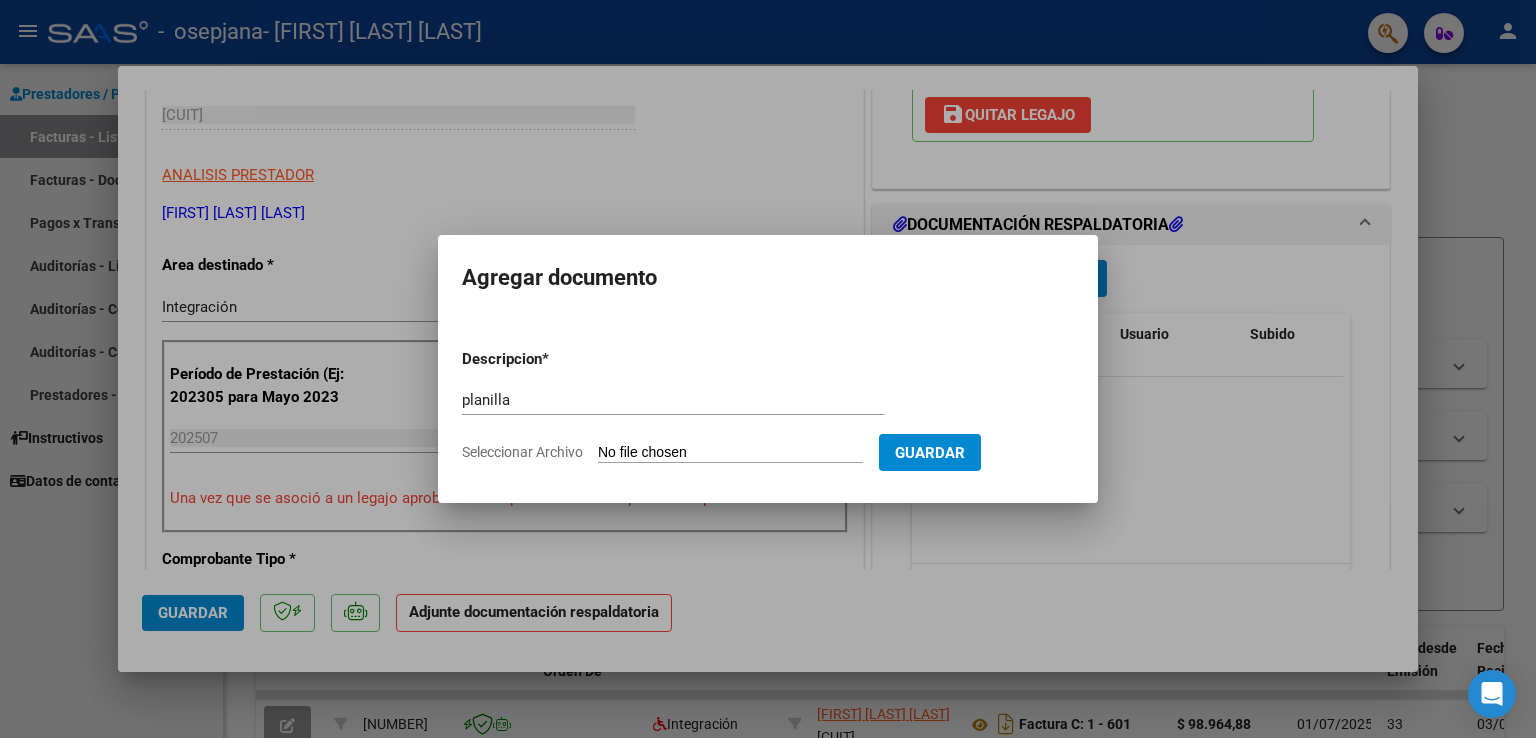 click on "Seleccionar Archivo" at bounding box center (730, 453) 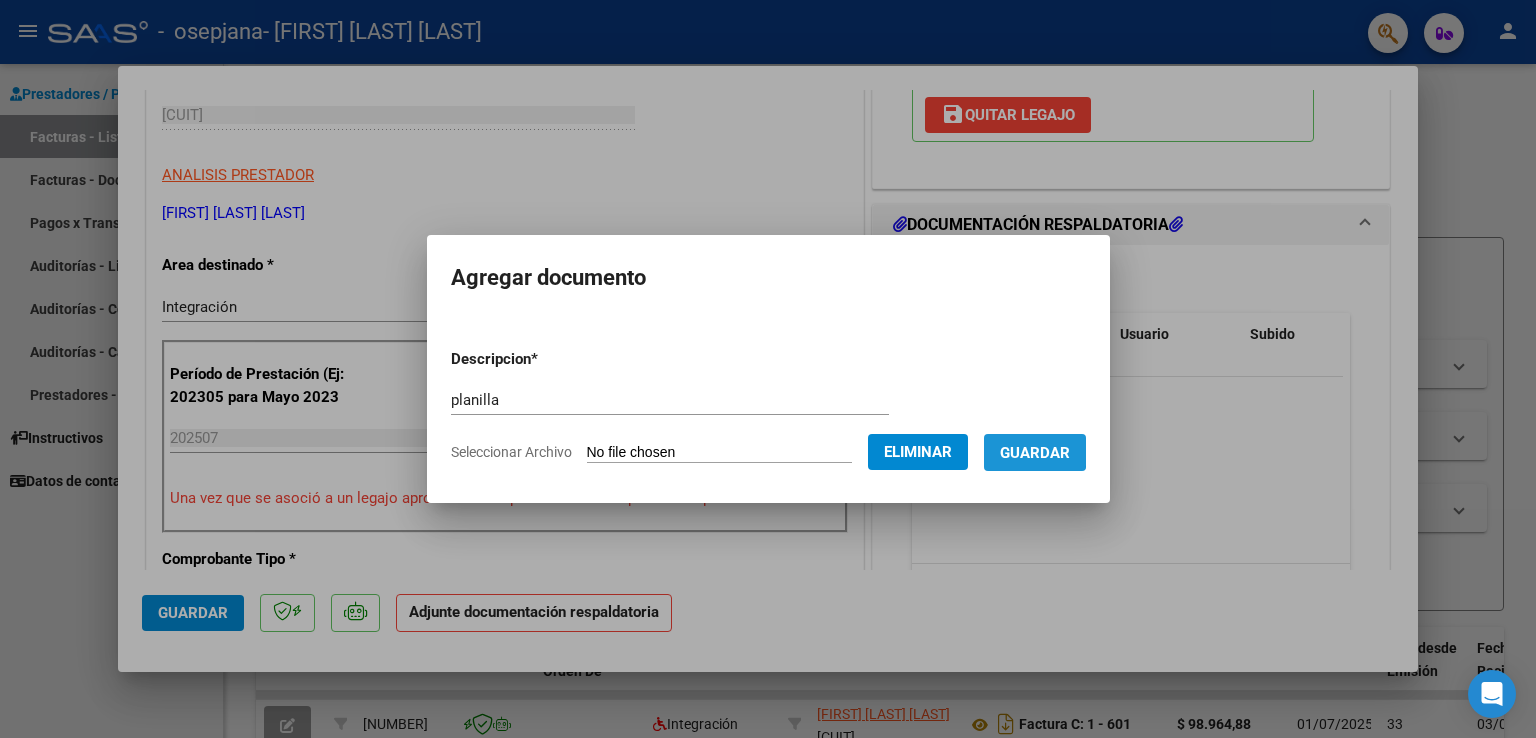 click on "Guardar" at bounding box center (1035, 453) 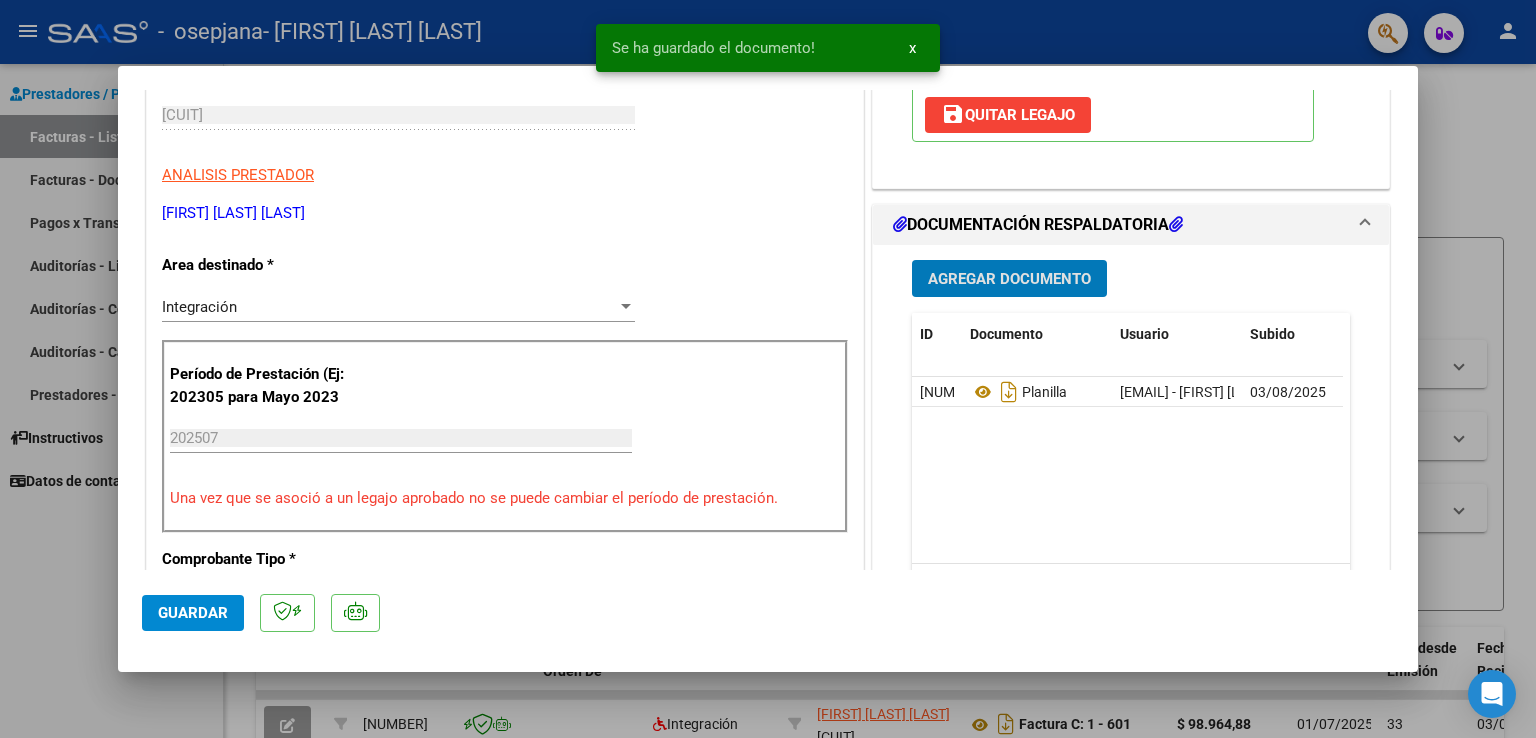 click on "Agregar Documento" at bounding box center (1009, 279) 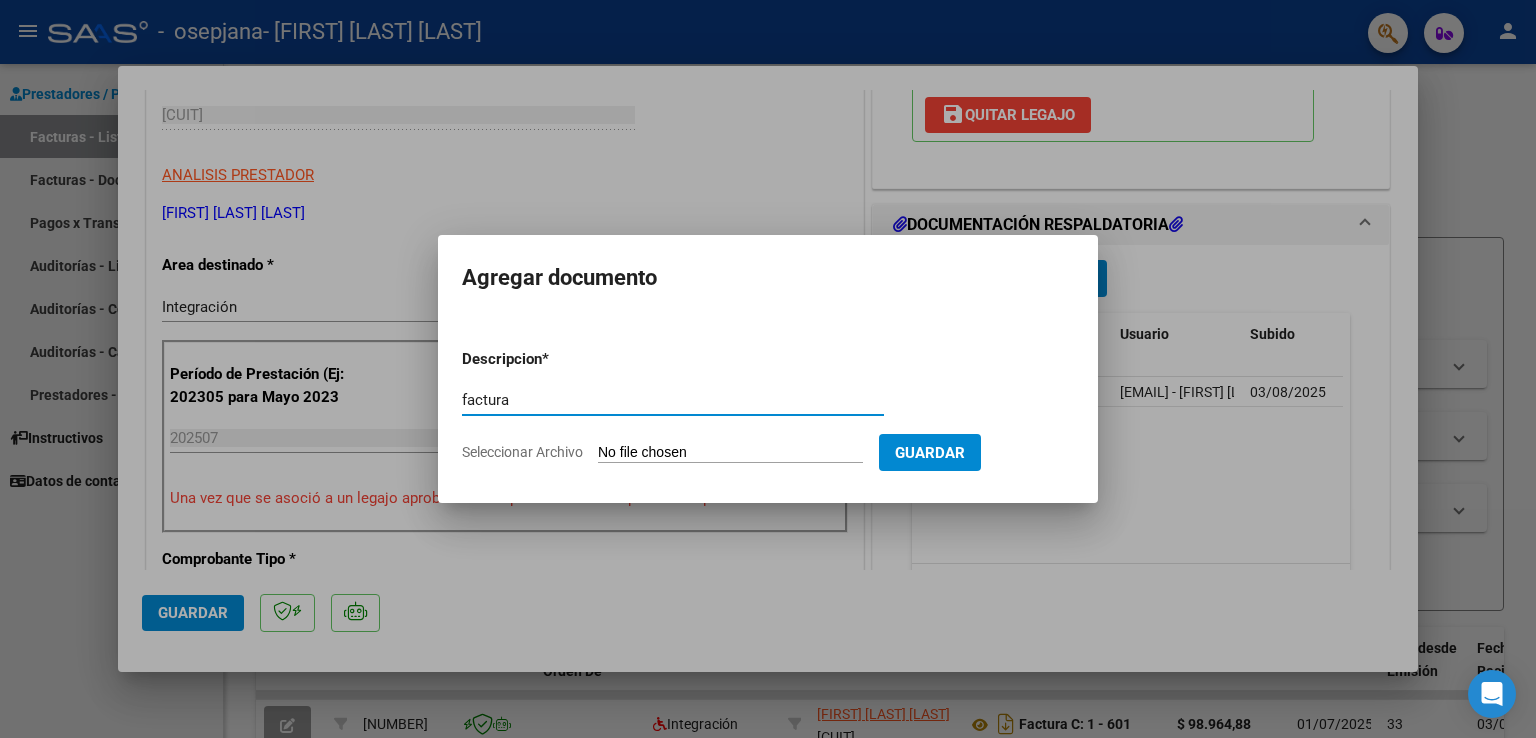 type on "factura" 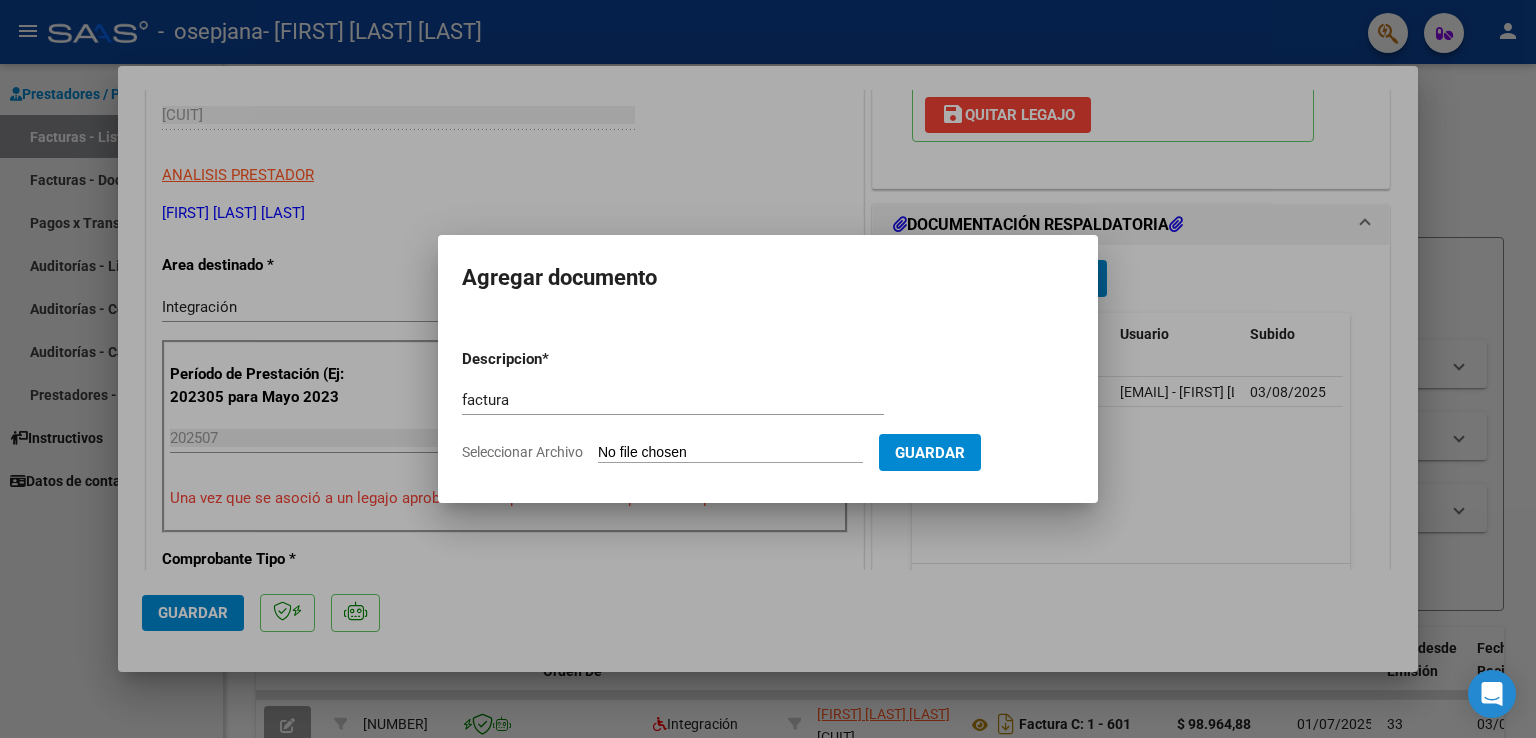 click on "Seleccionar Archivo" at bounding box center [730, 453] 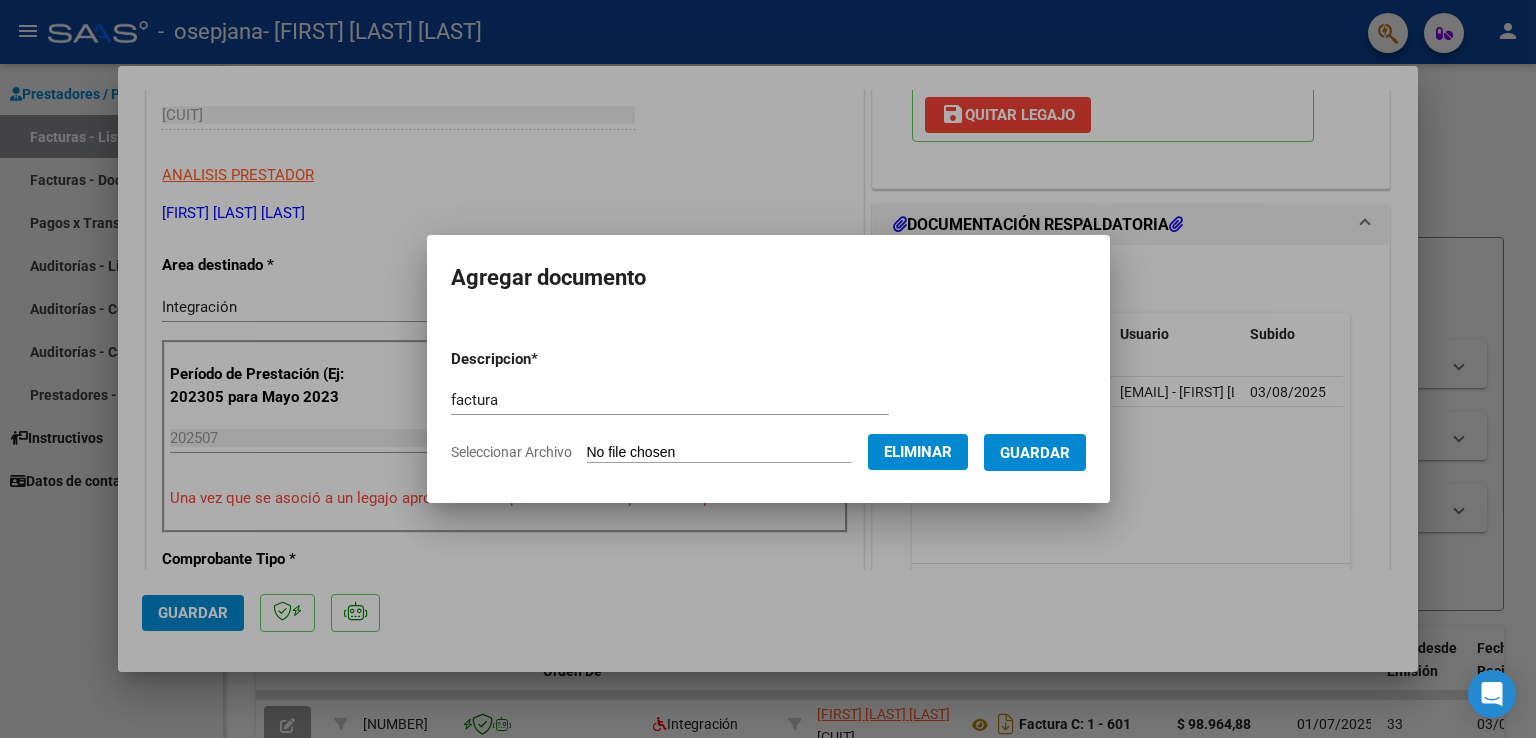 click on "Guardar" at bounding box center [1035, 453] 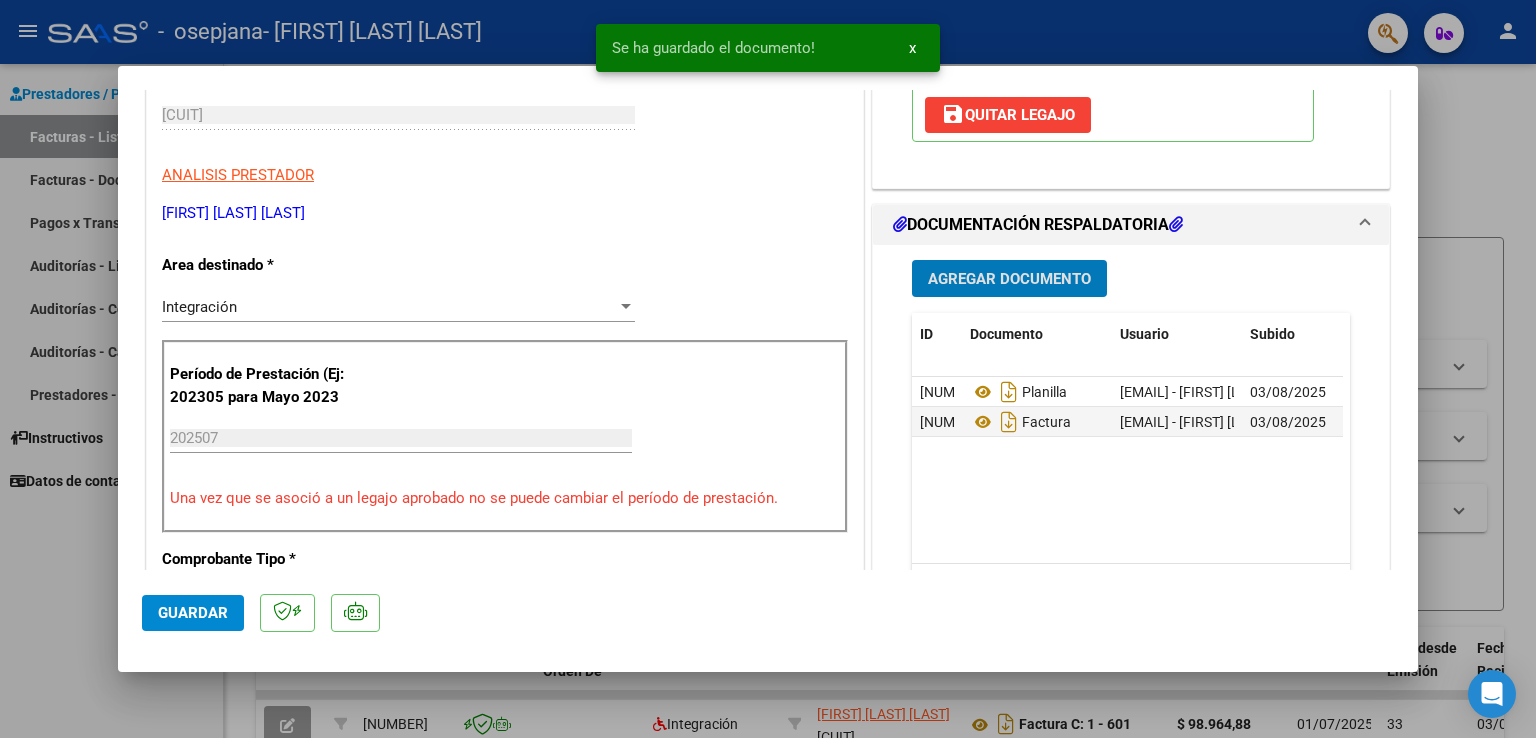 click on "Guardar" 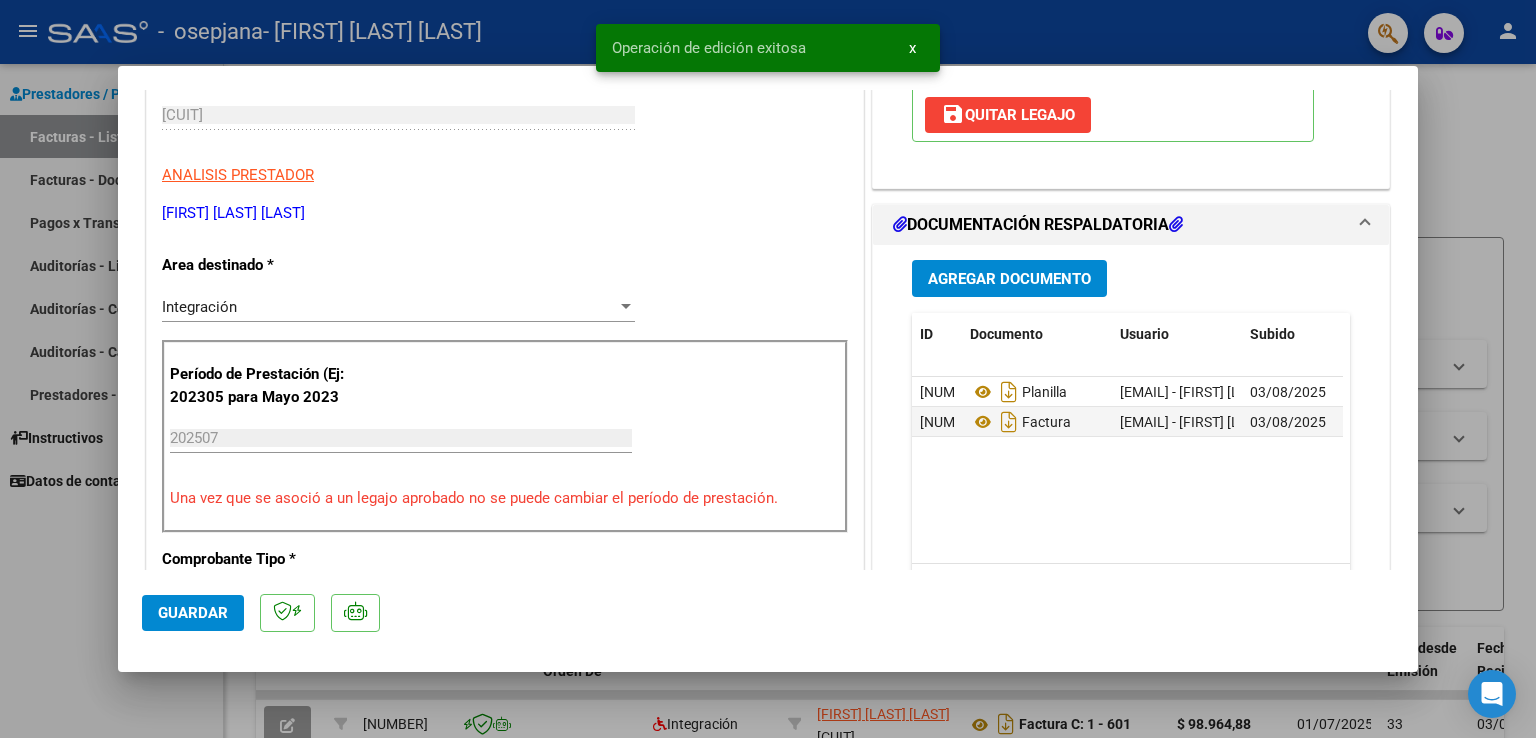 click at bounding box center [768, 369] 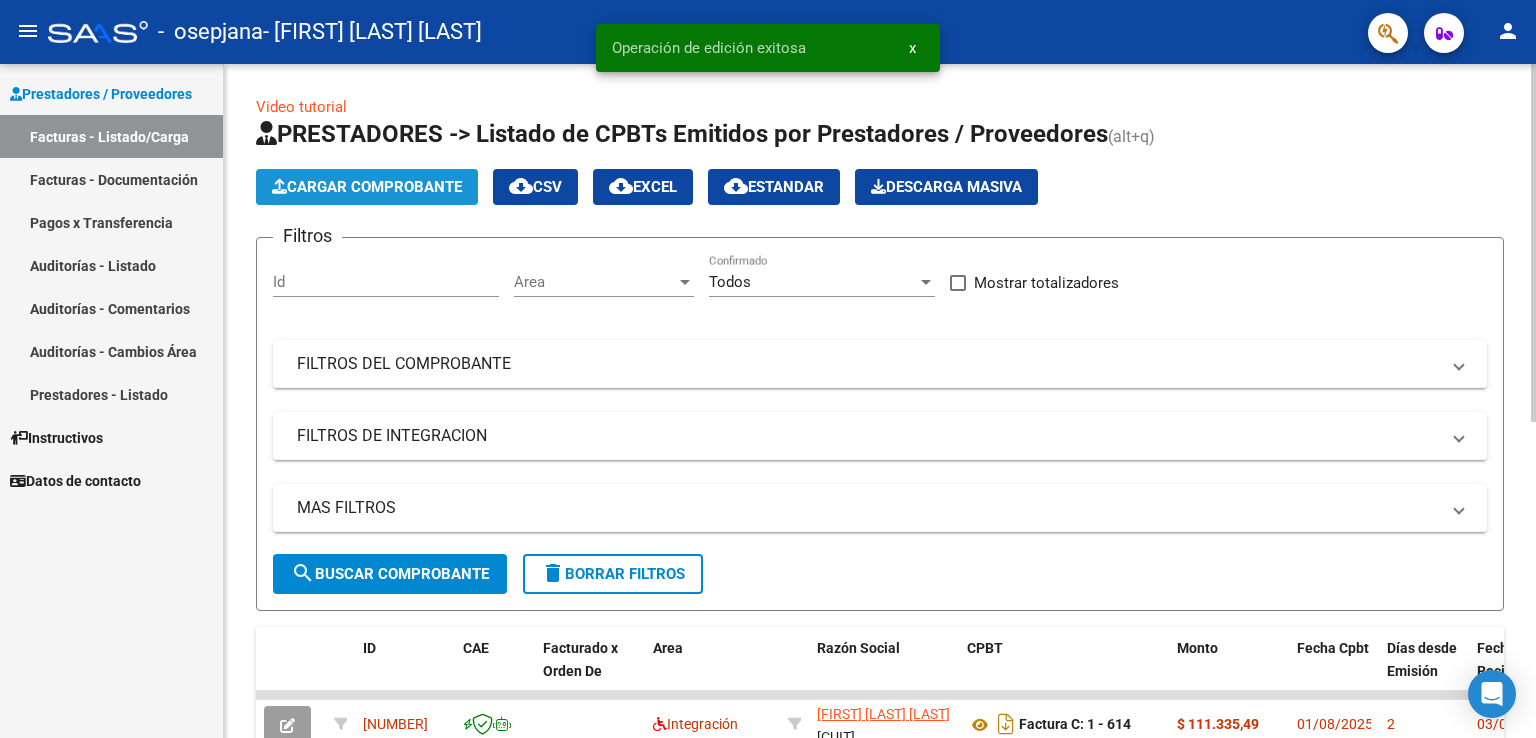 click on "Cargar Comprobante" 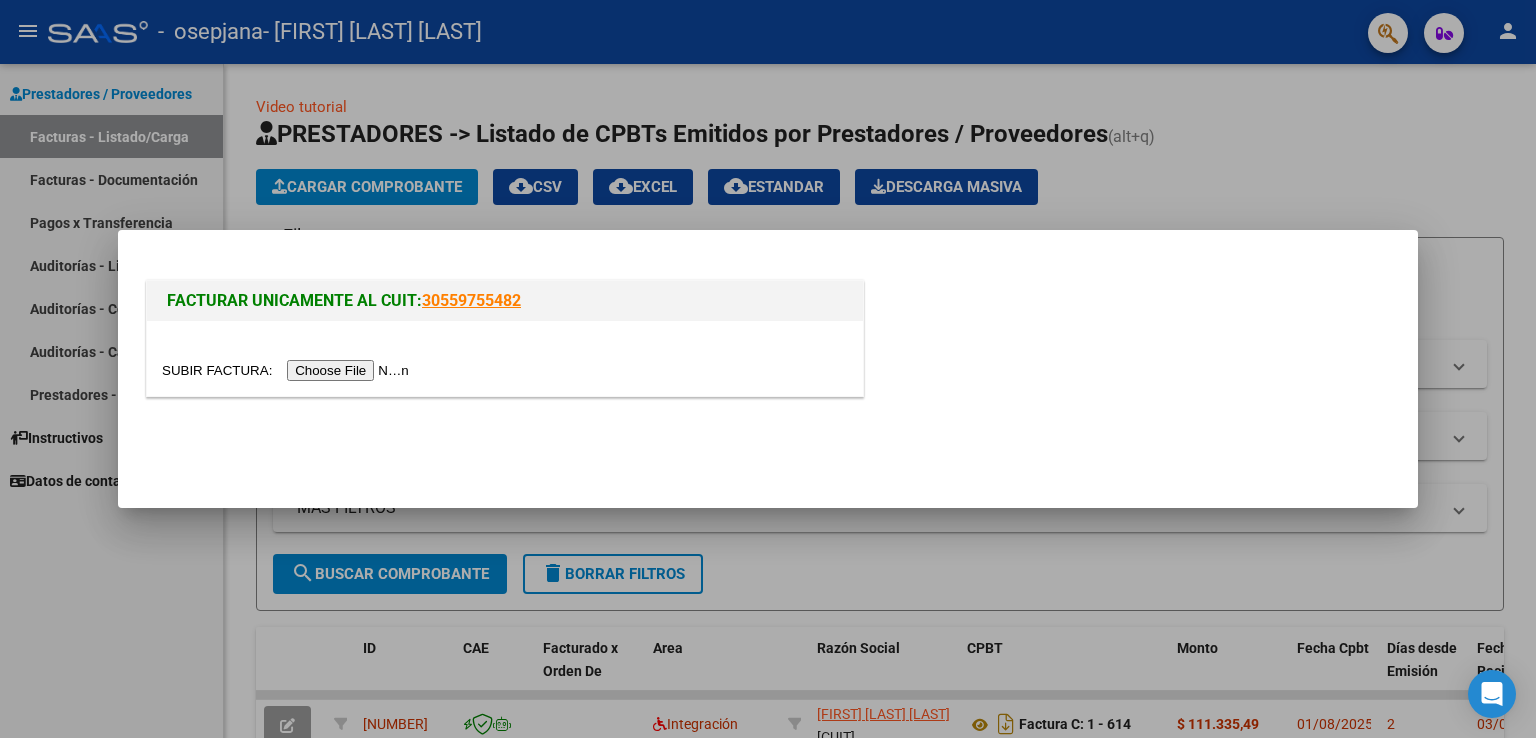 click at bounding box center (288, 370) 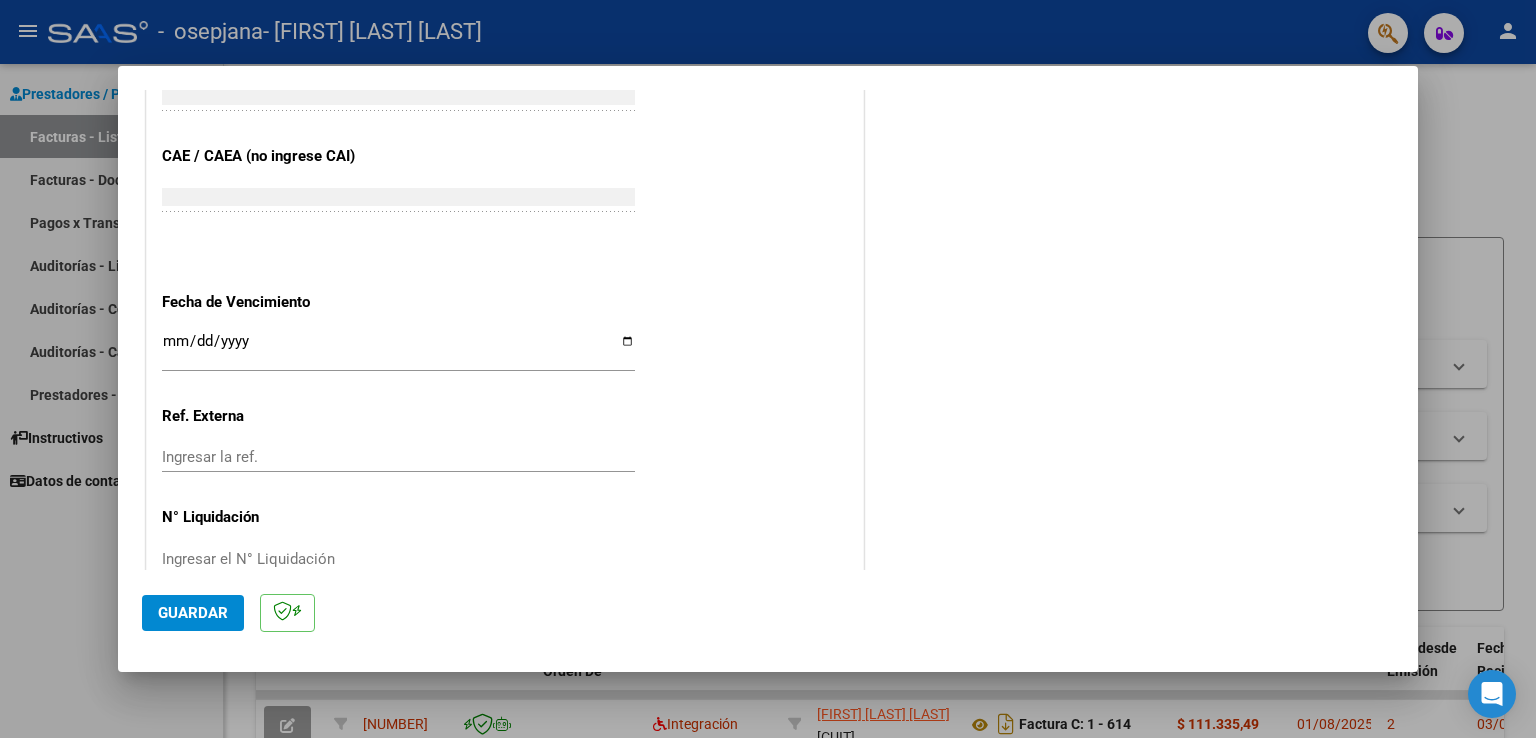 scroll, scrollTop: 1240, scrollLeft: 0, axis: vertical 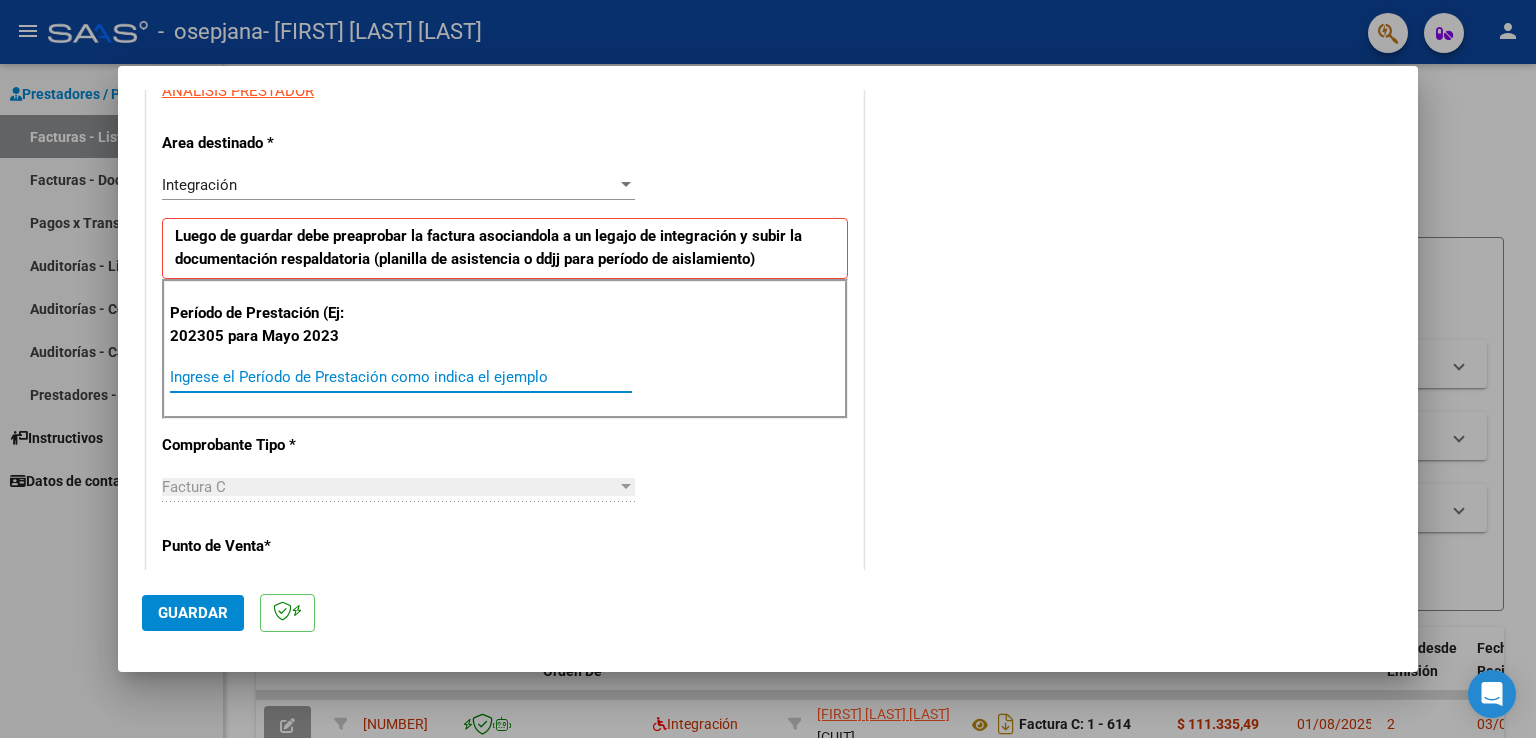 click on "Ingrese el Período de Prestación como indica el ejemplo" at bounding box center (401, 377) 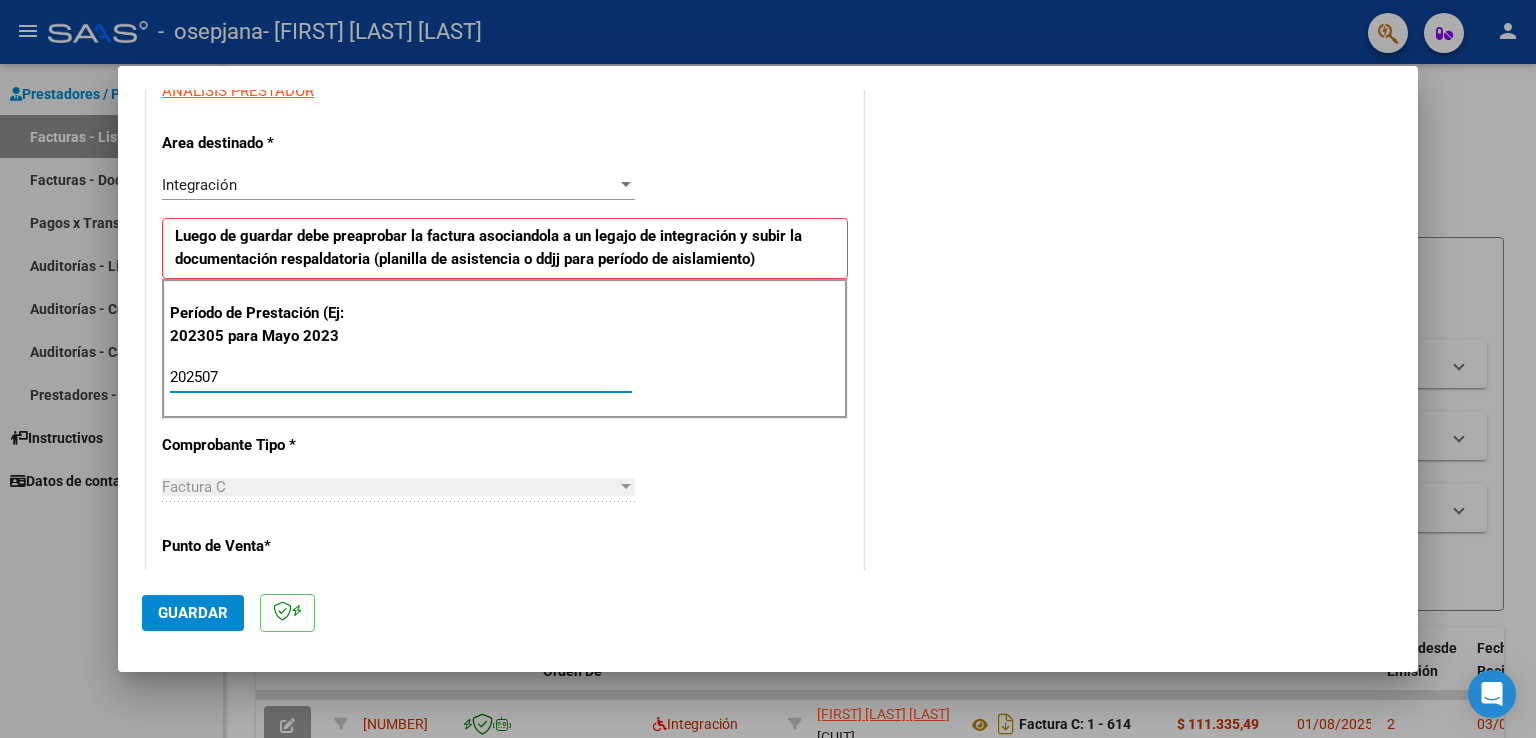 type on "202507" 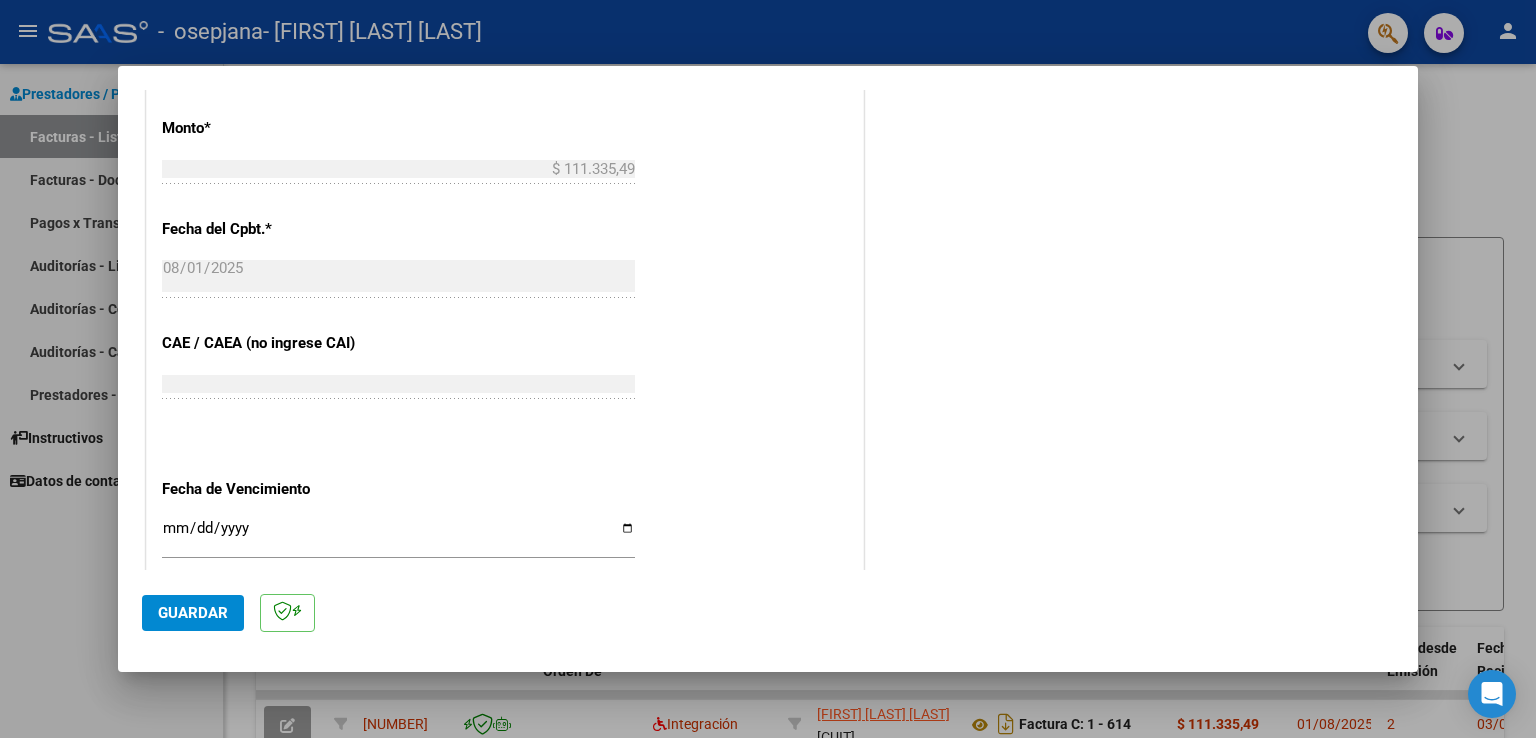 scroll, scrollTop: 1240, scrollLeft: 0, axis: vertical 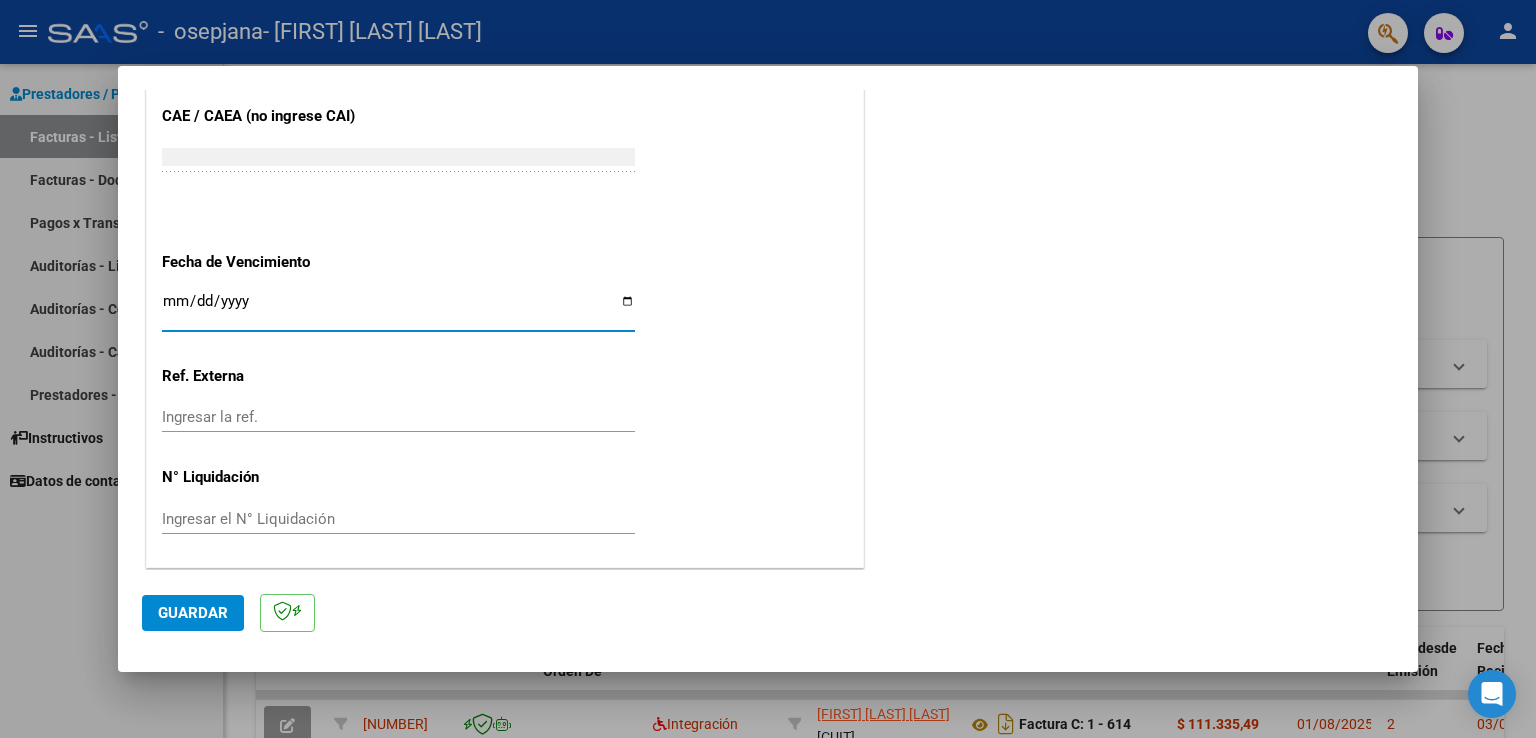 click on "Ingresar la fecha" at bounding box center [398, 309] 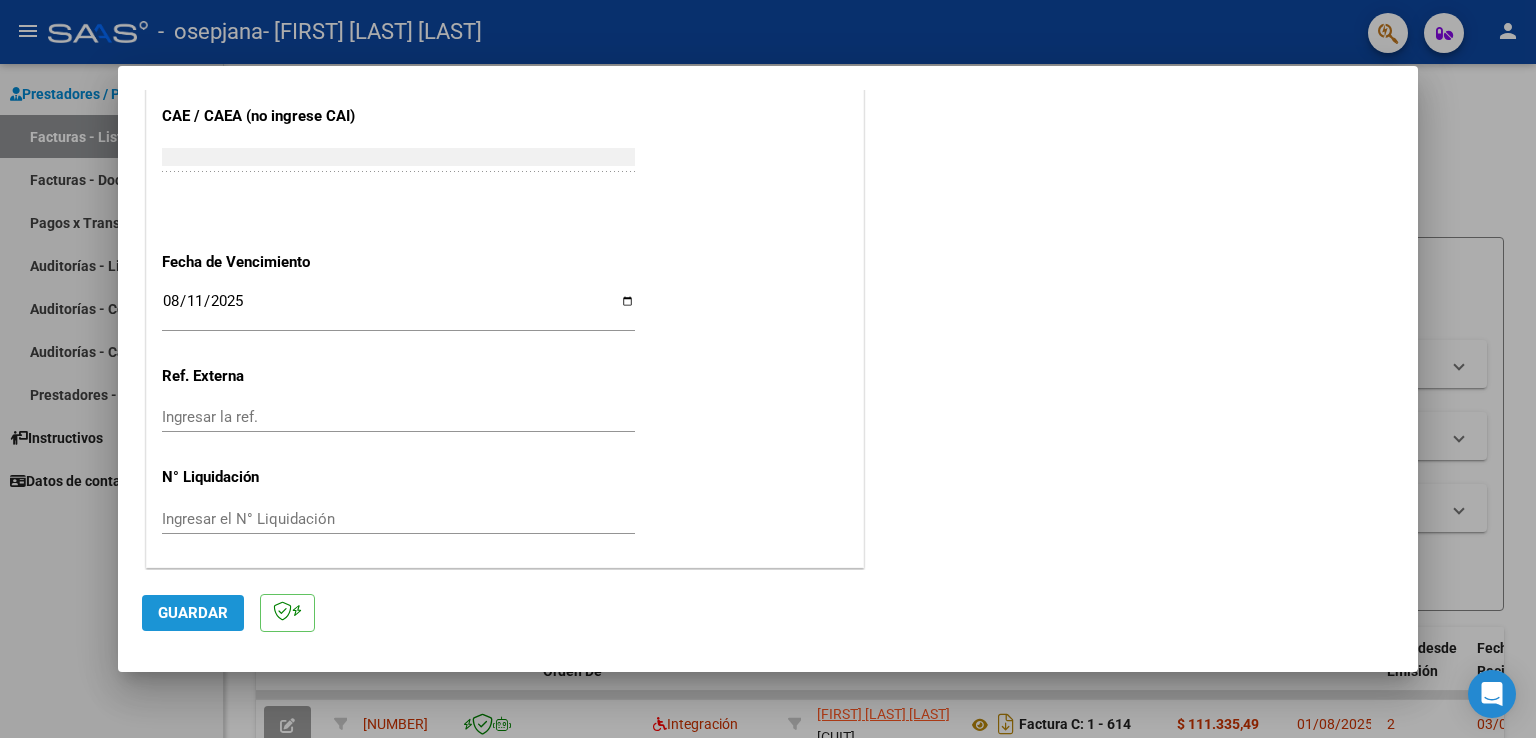 click on "Guardar" 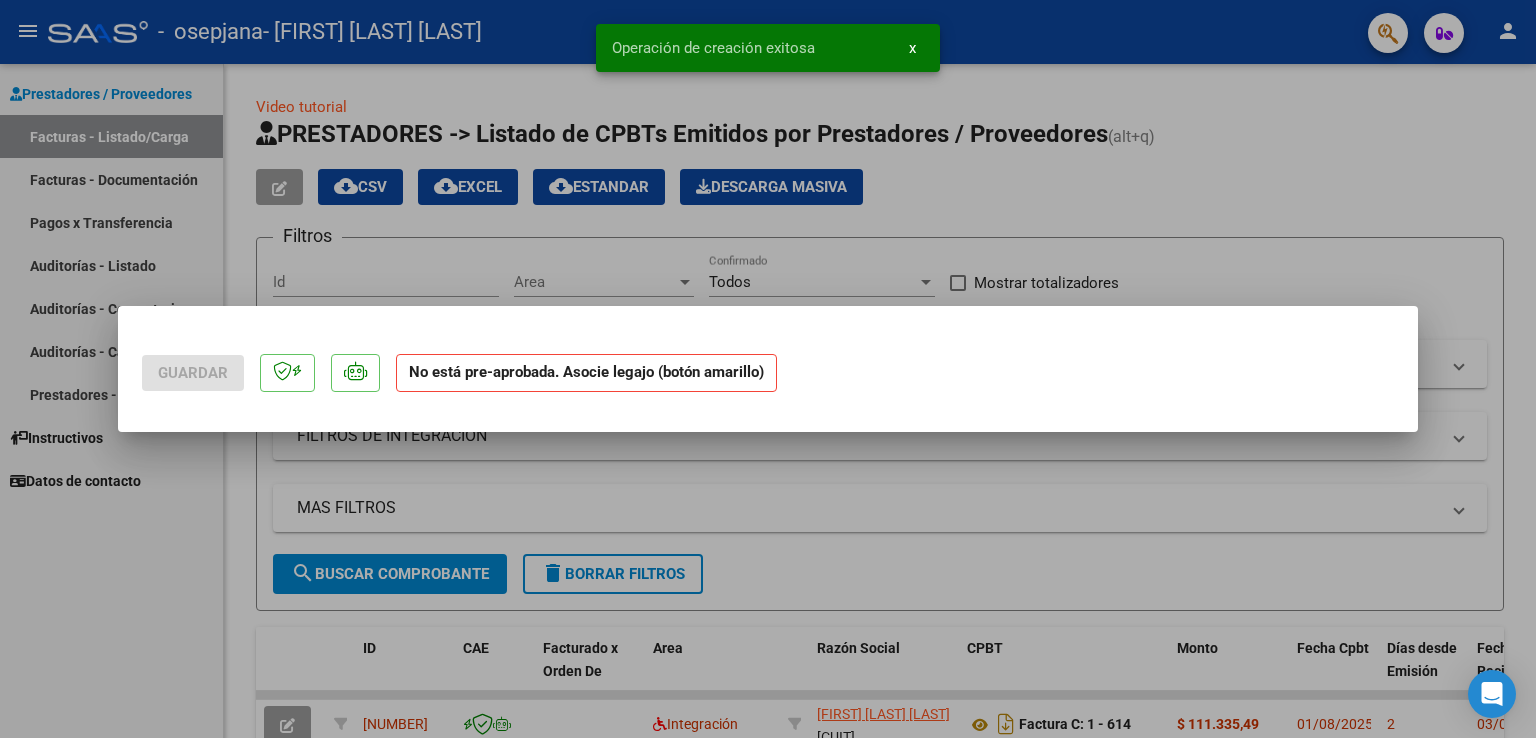 scroll, scrollTop: 0, scrollLeft: 0, axis: both 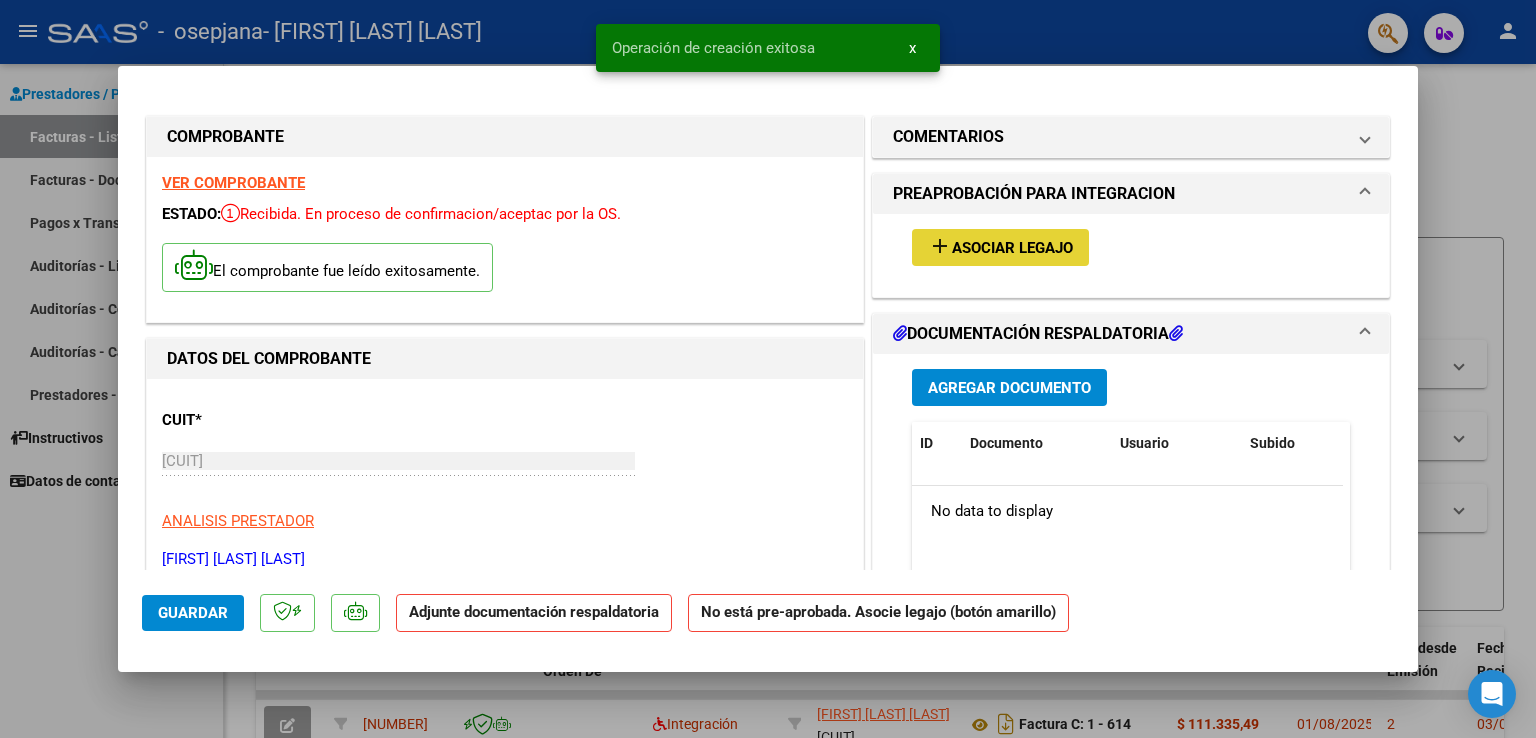 click on "Asociar Legajo" at bounding box center [1012, 248] 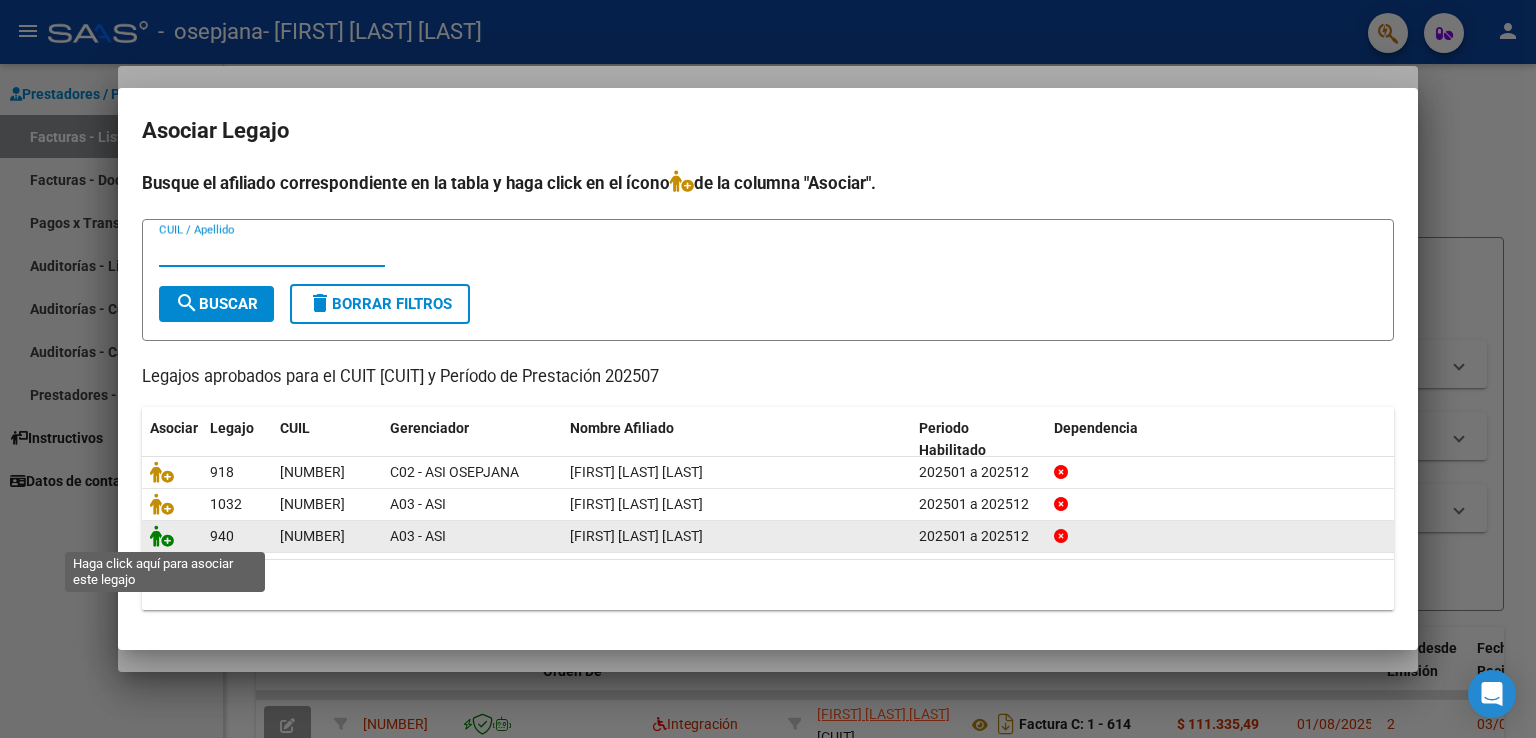 click 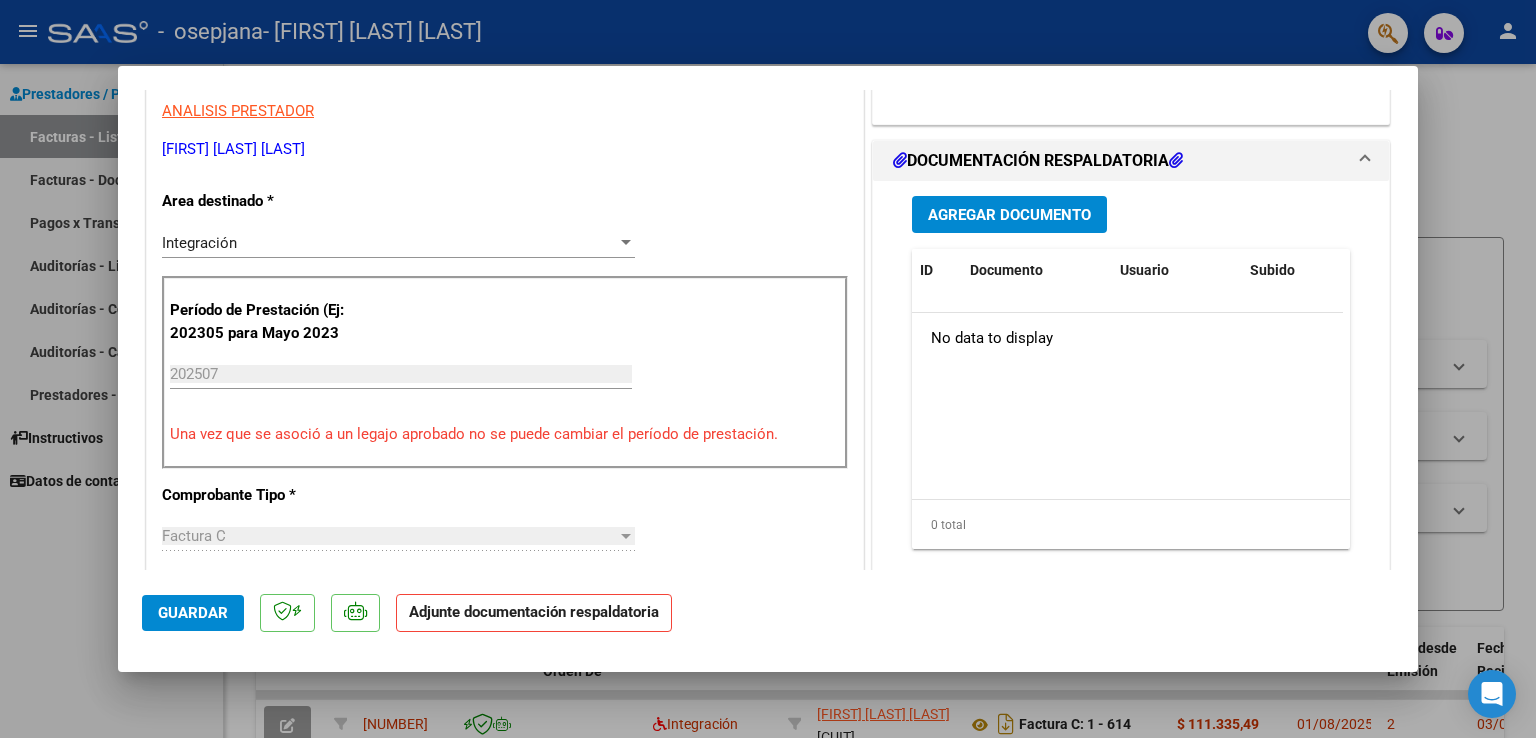 scroll, scrollTop: 426, scrollLeft: 0, axis: vertical 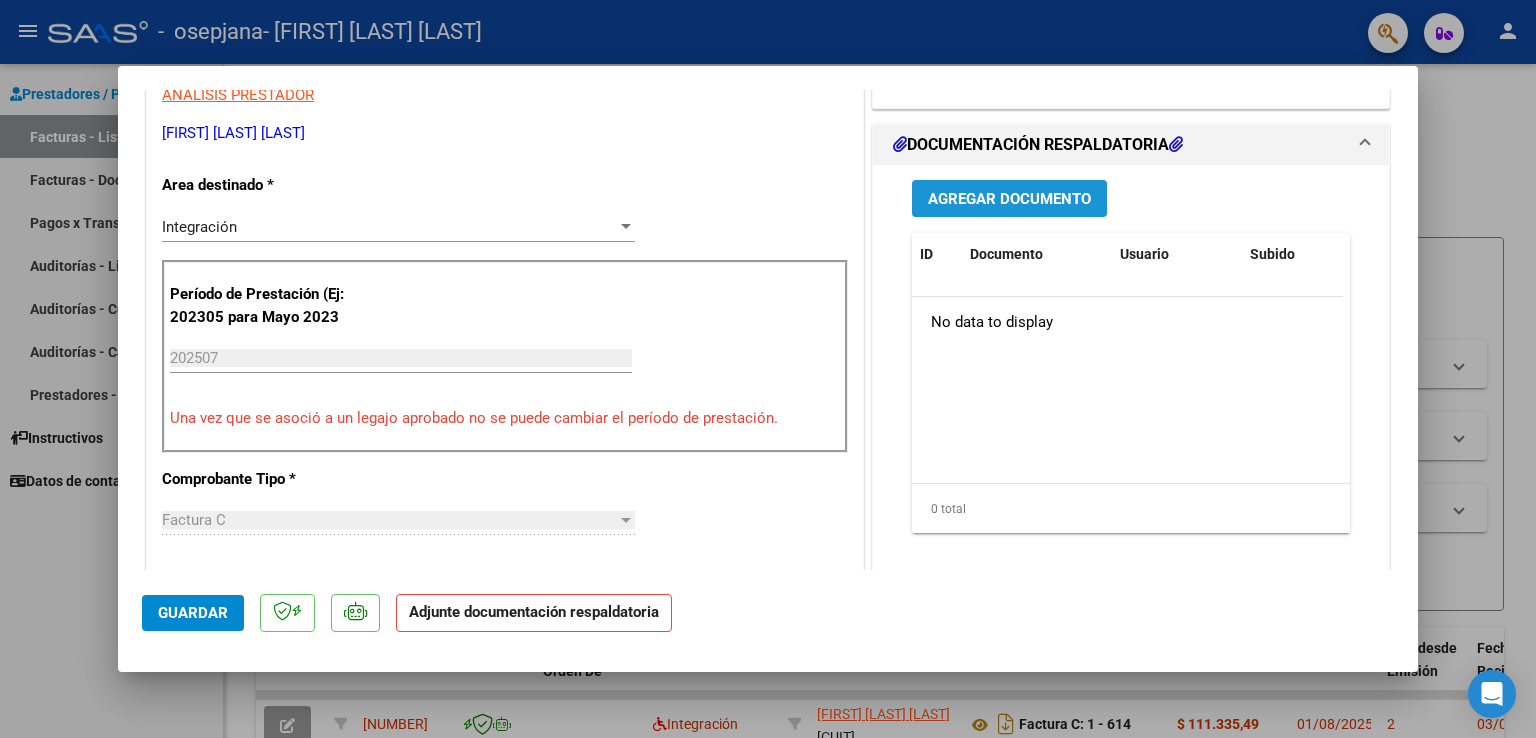 click on "Agregar Documento" at bounding box center (1009, 199) 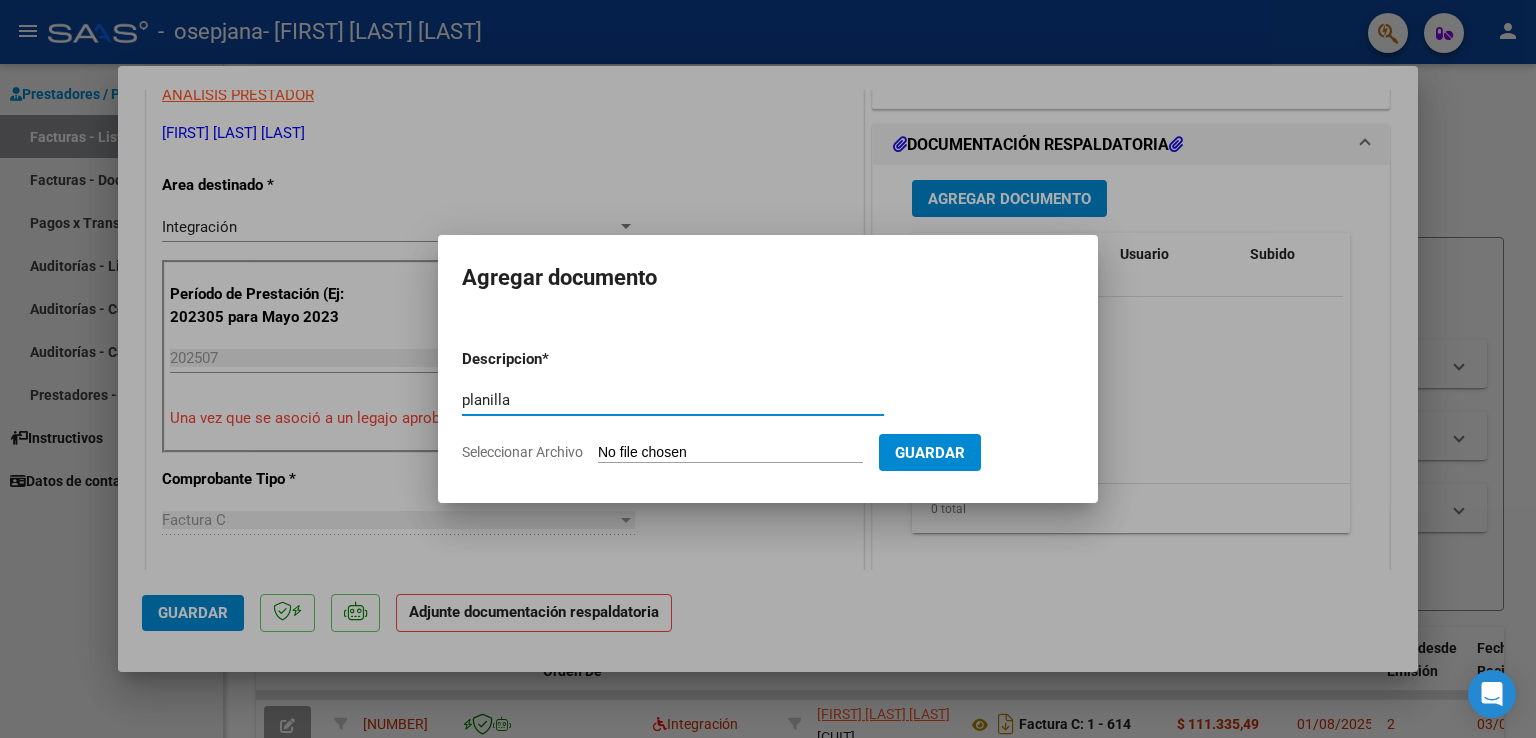 type on "planilla" 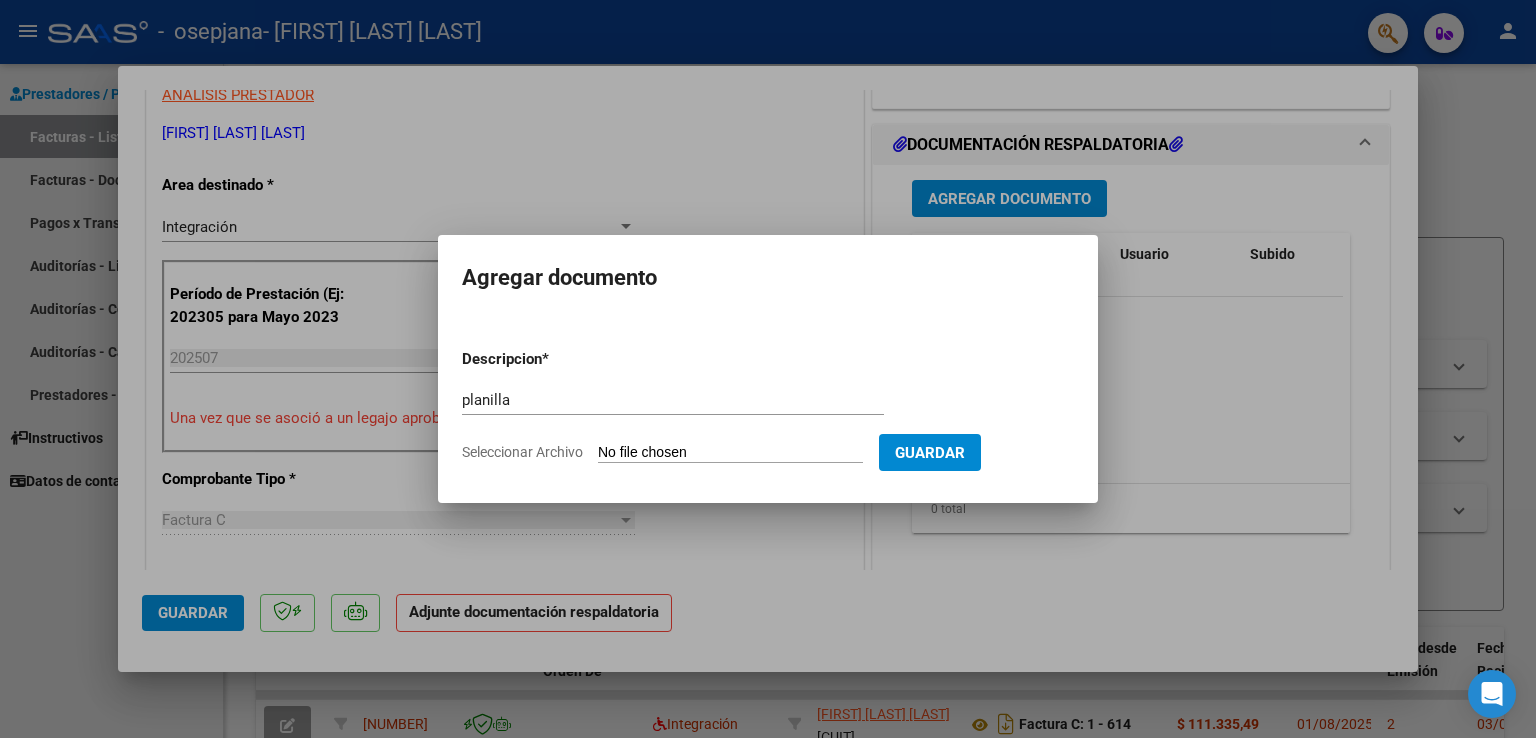 click on "Seleccionar Archivo" at bounding box center (730, 453) 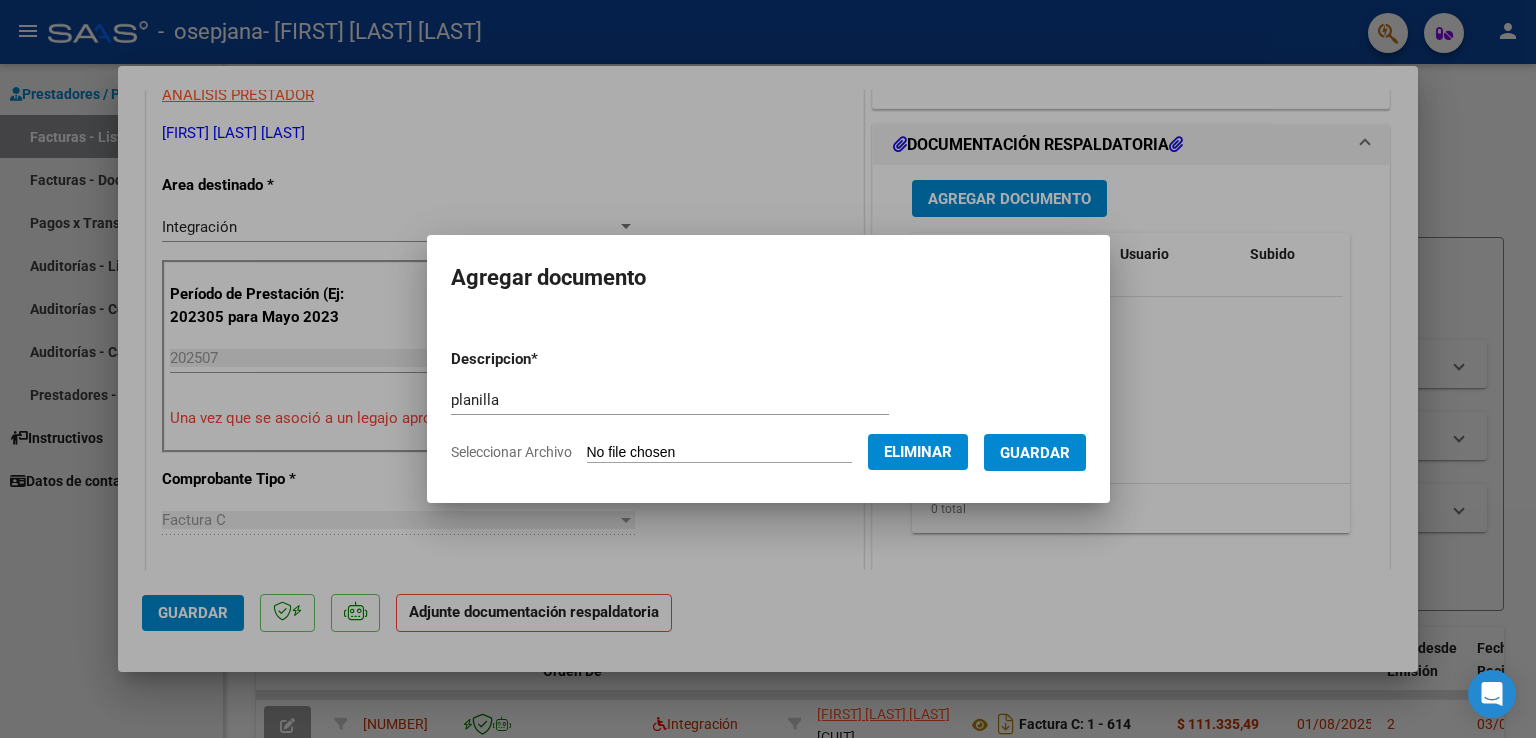 click on "Guardar" at bounding box center [1035, 453] 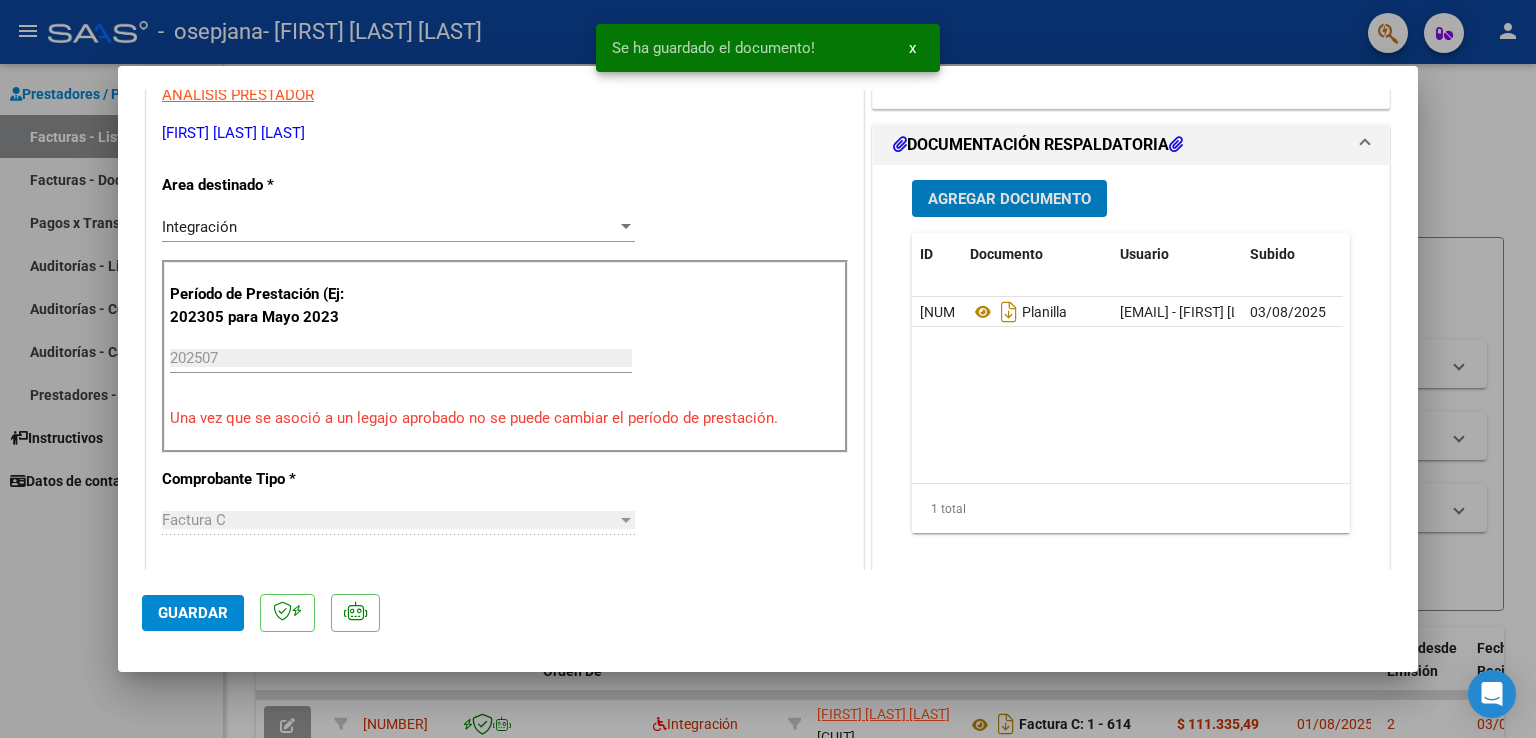 click on "Agregar Documento" at bounding box center (1009, 199) 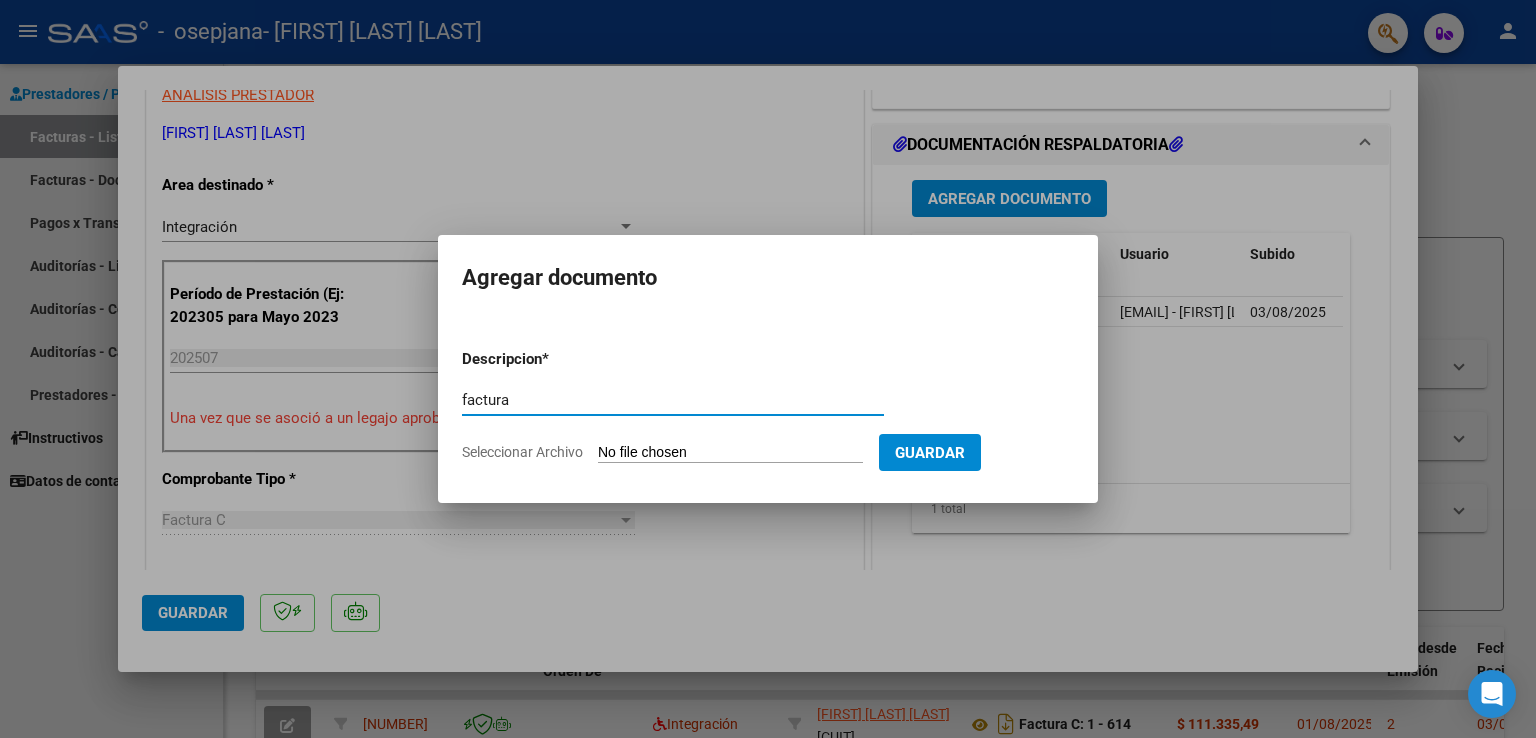 type on "factura" 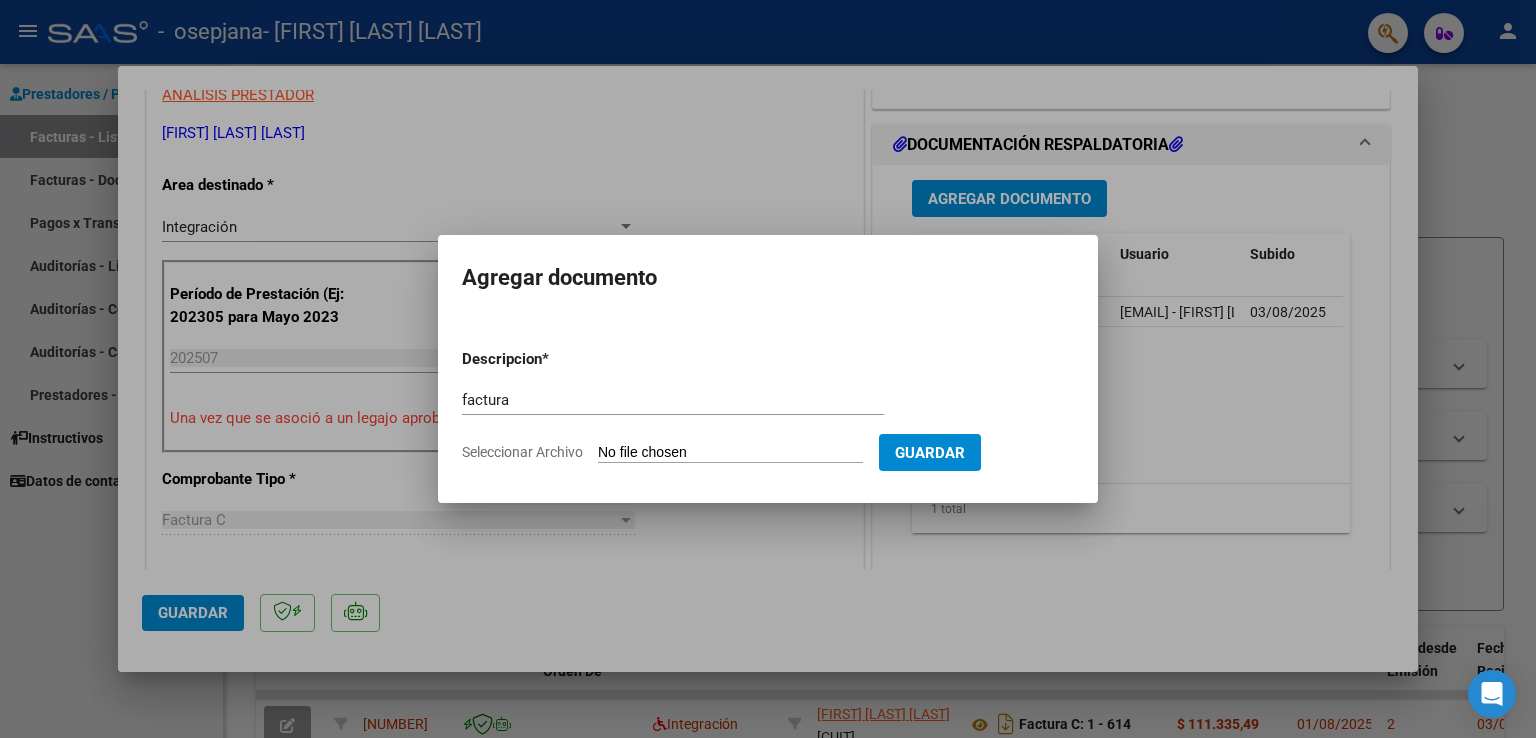 type on "C:\fakepath\julio.pdf" 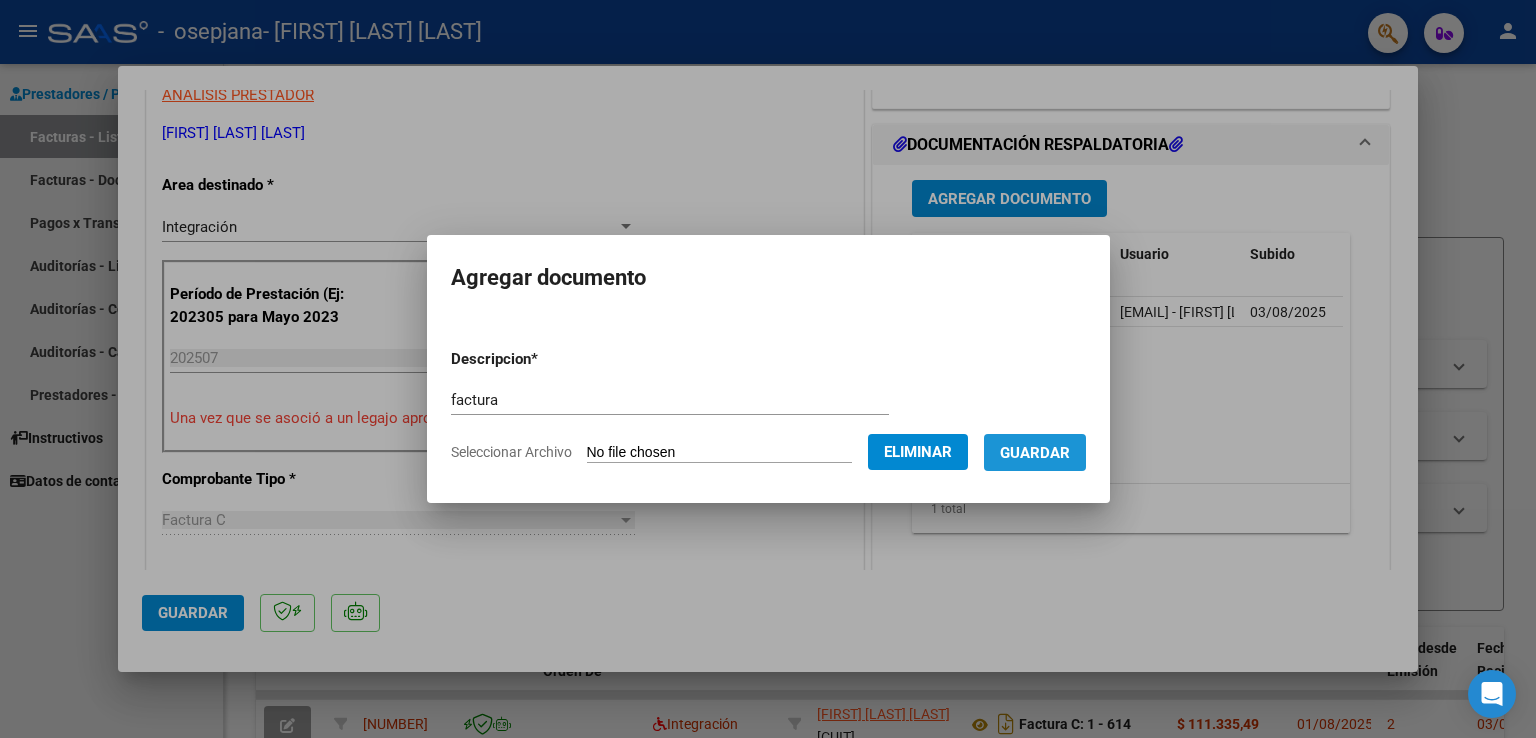 click on "Guardar" at bounding box center (1035, 453) 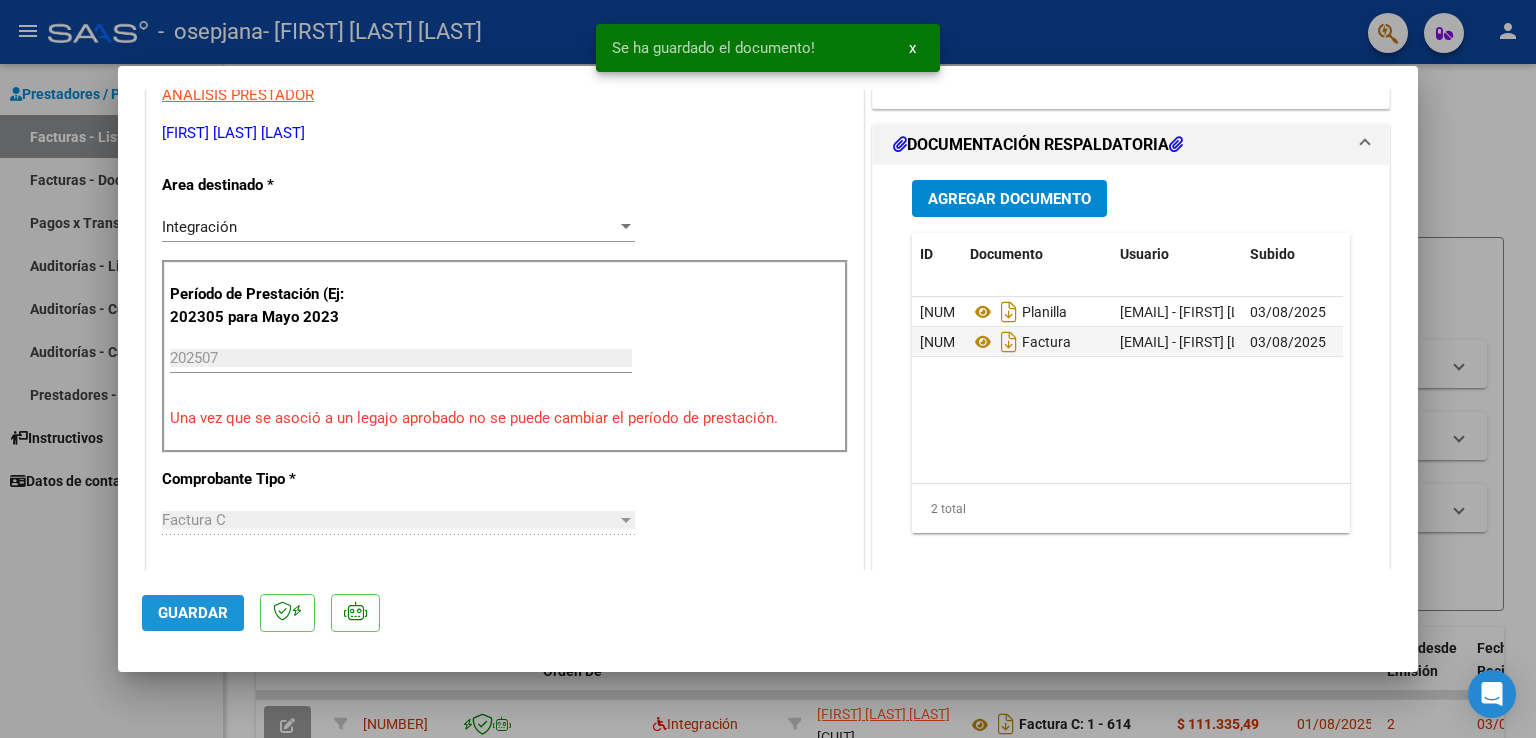 click on "Guardar" 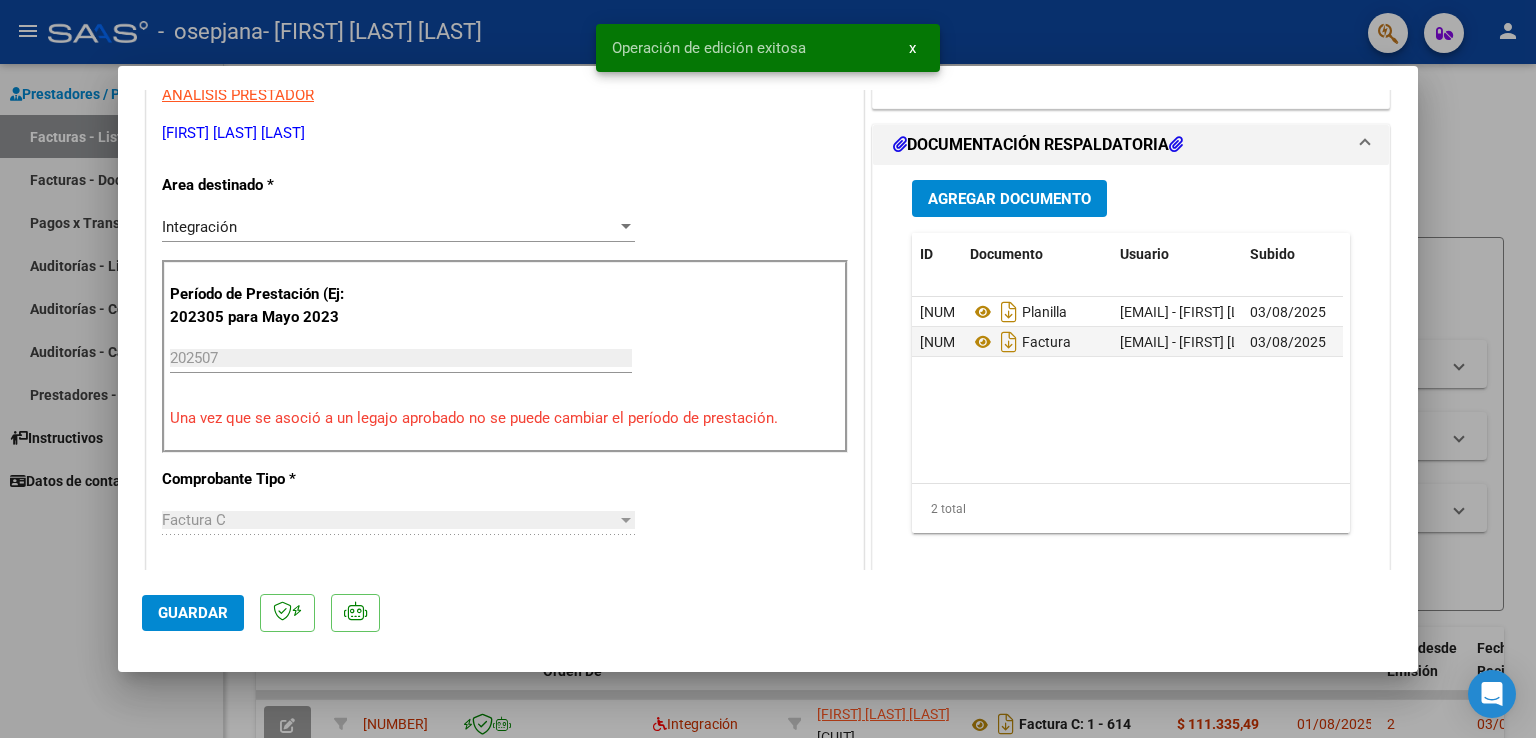 click at bounding box center (768, 369) 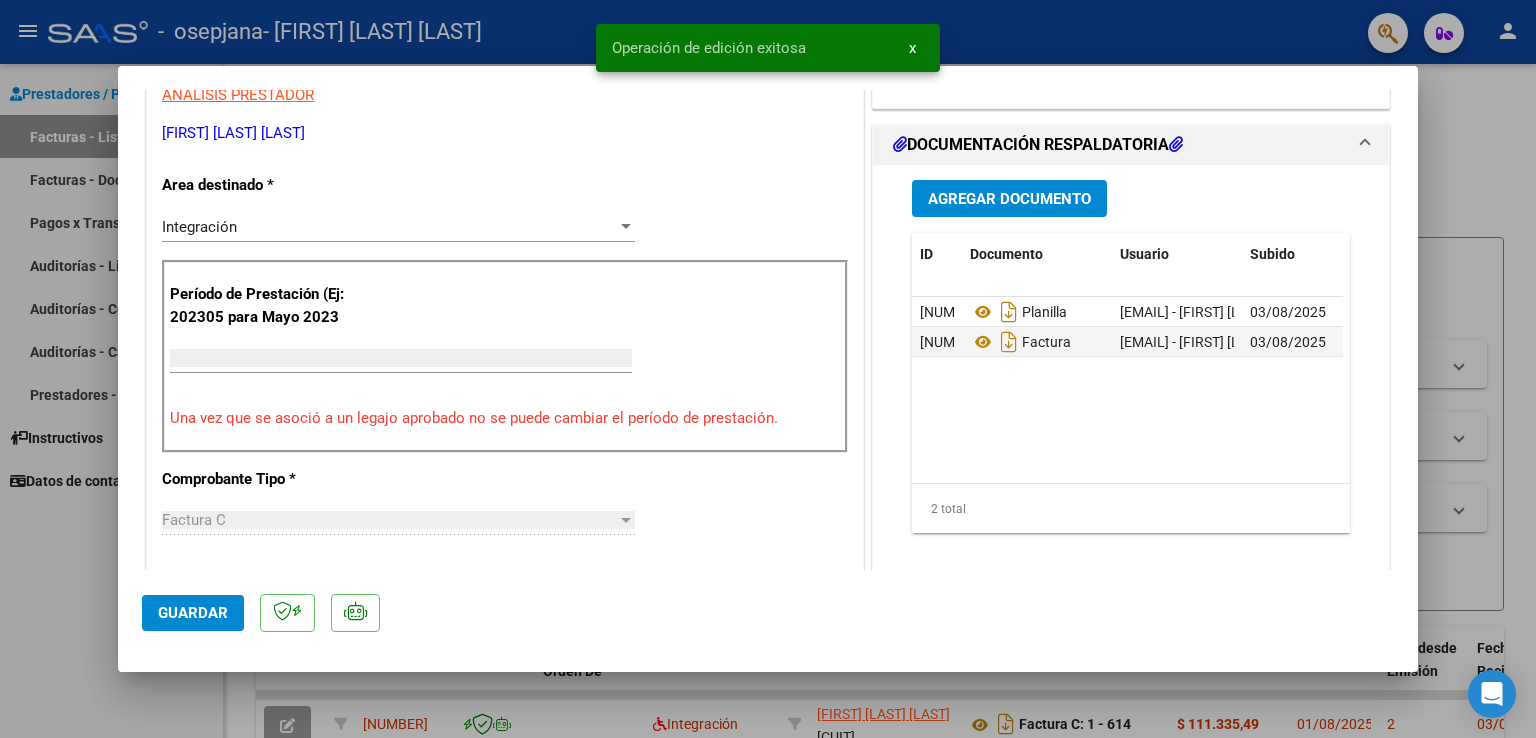 scroll, scrollTop: 340, scrollLeft: 0, axis: vertical 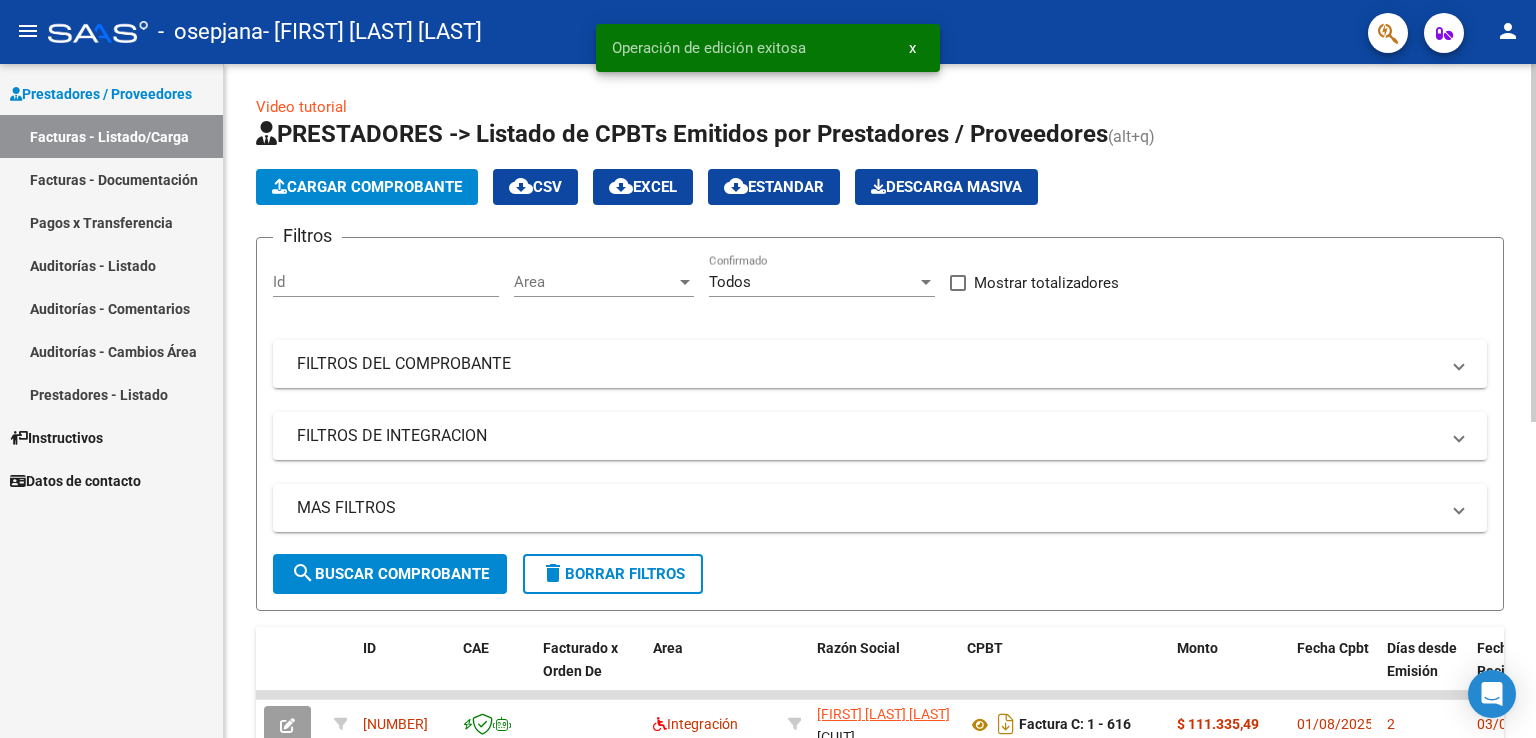 click on "Cargar Comprobante" 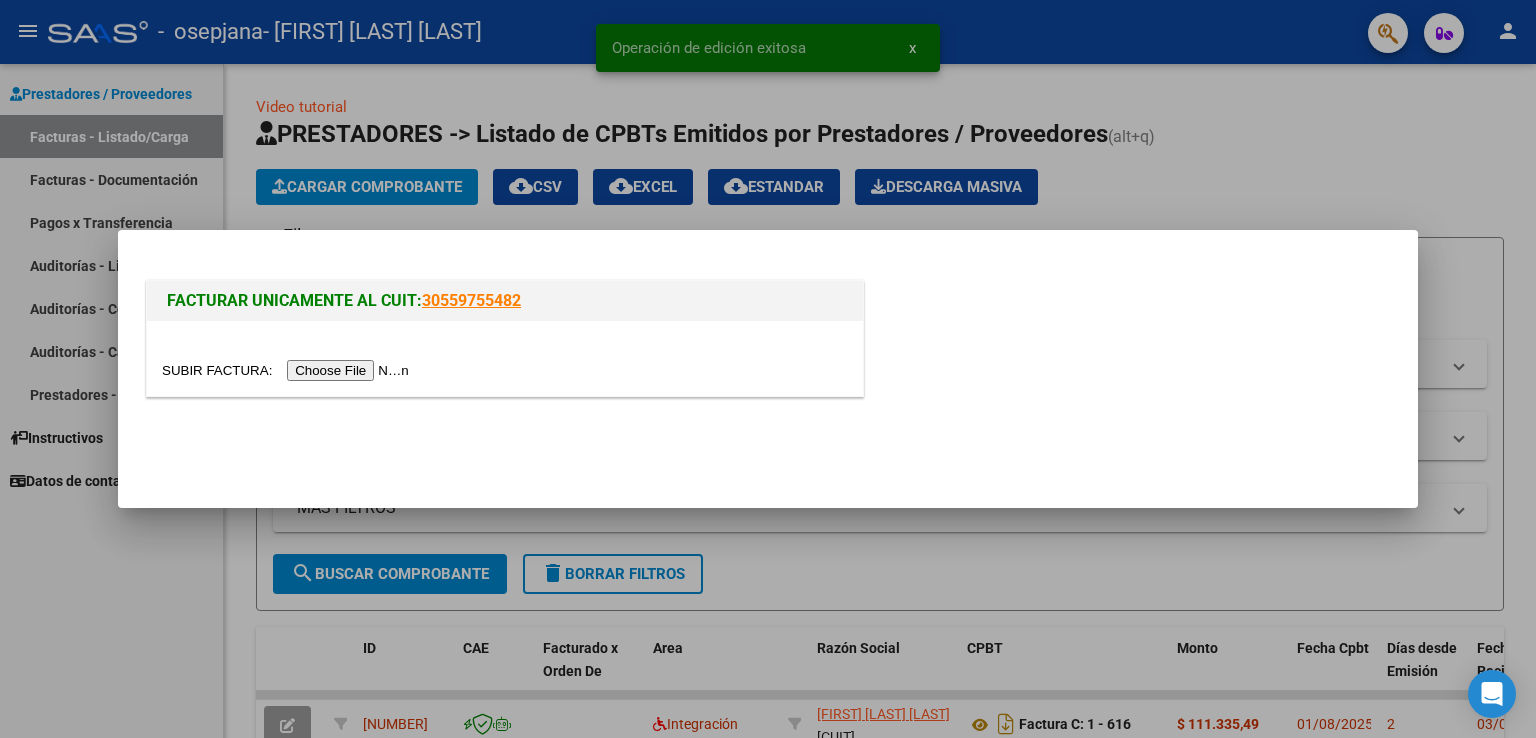 click at bounding box center (288, 370) 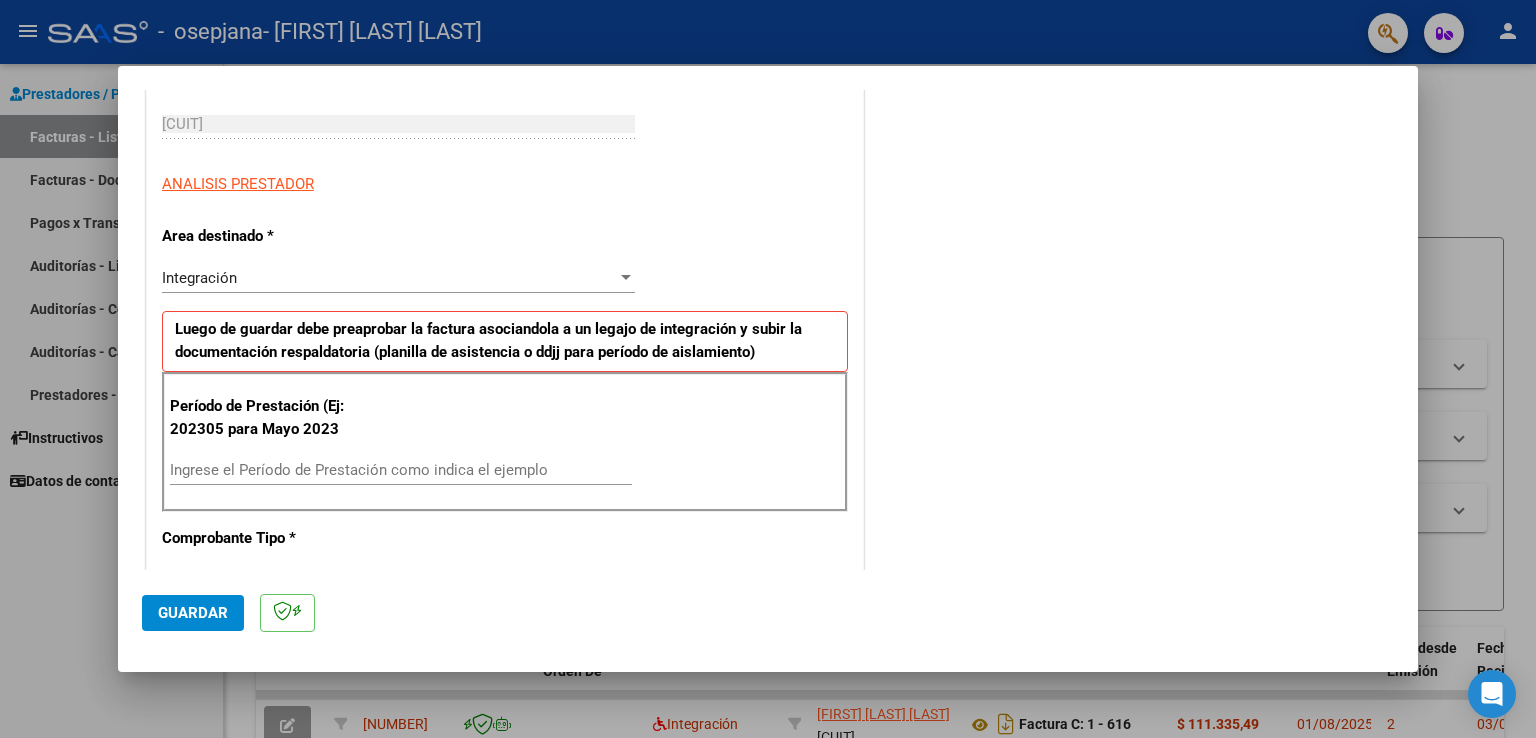 scroll, scrollTop: 326, scrollLeft: 0, axis: vertical 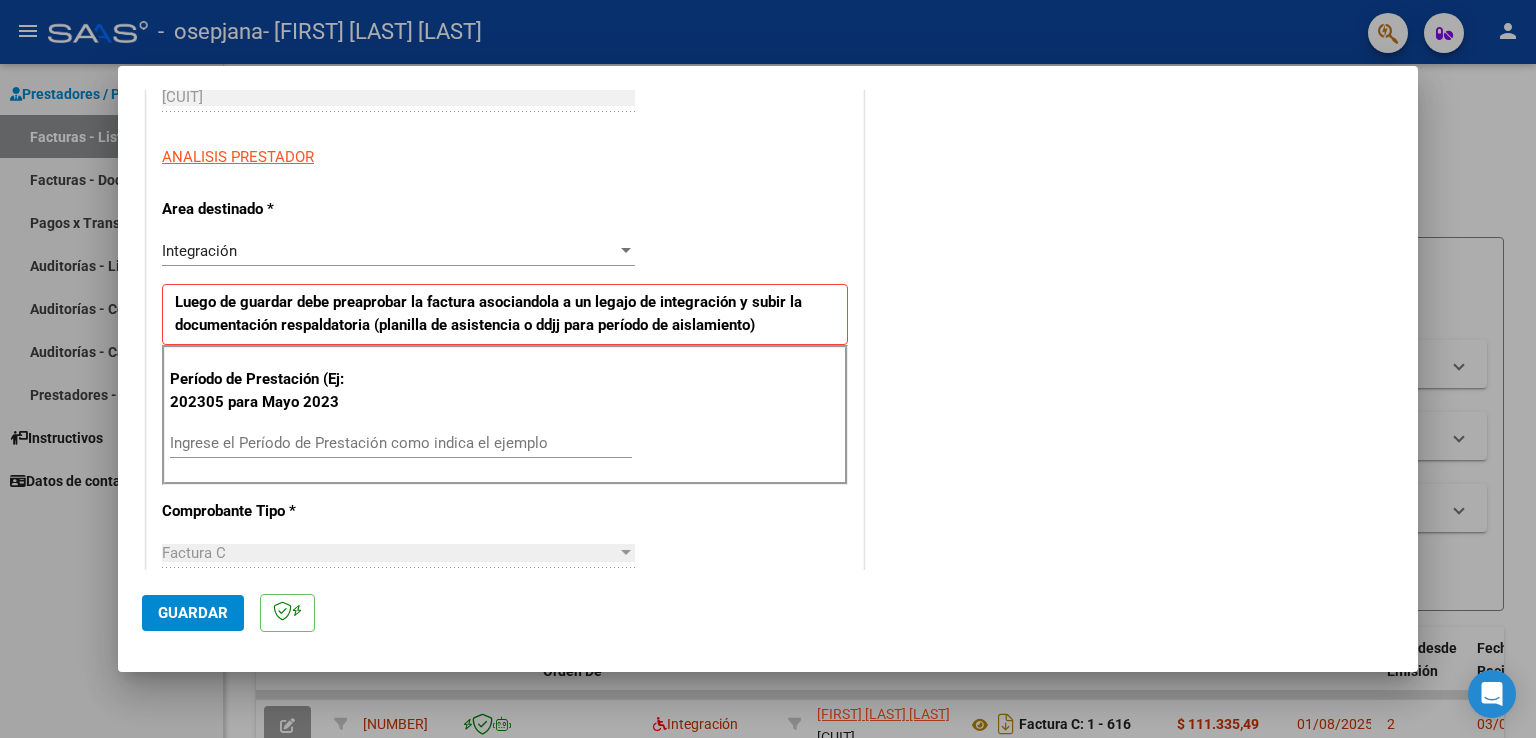 click on "Ingrese el Período de Prestación como indica el ejemplo" at bounding box center (401, 443) 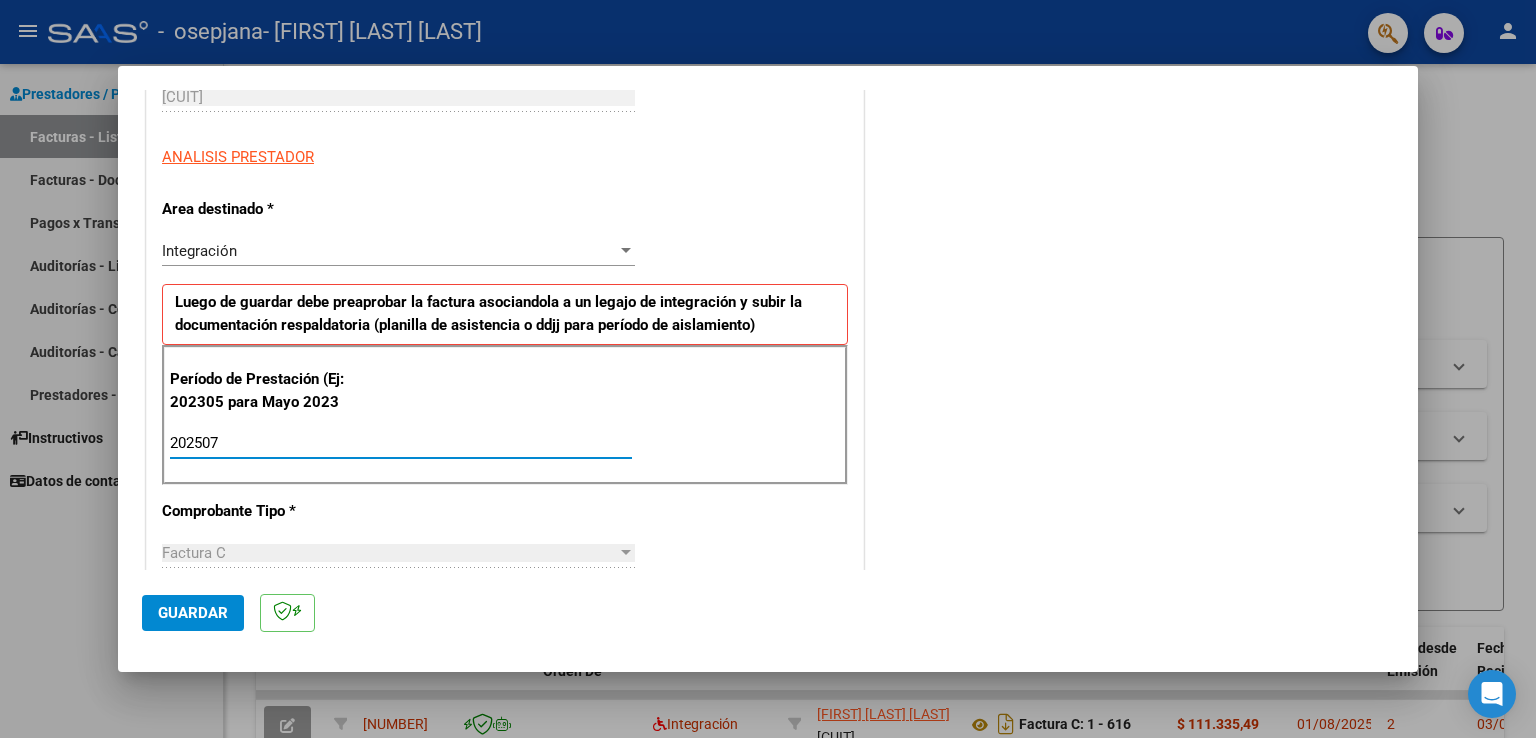 type on "202507" 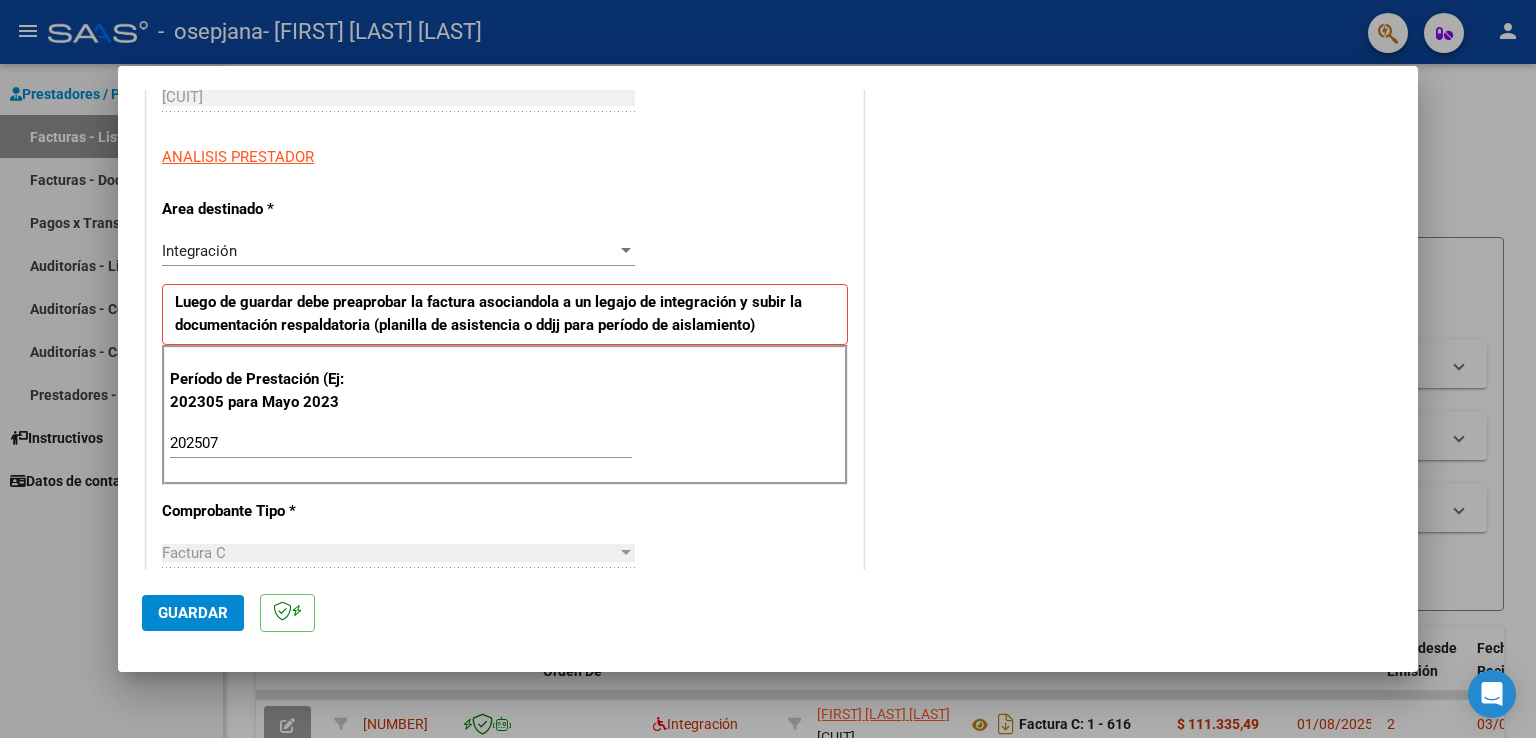scroll, scrollTop: 1240, scrollLeft: 0, axis: vertical 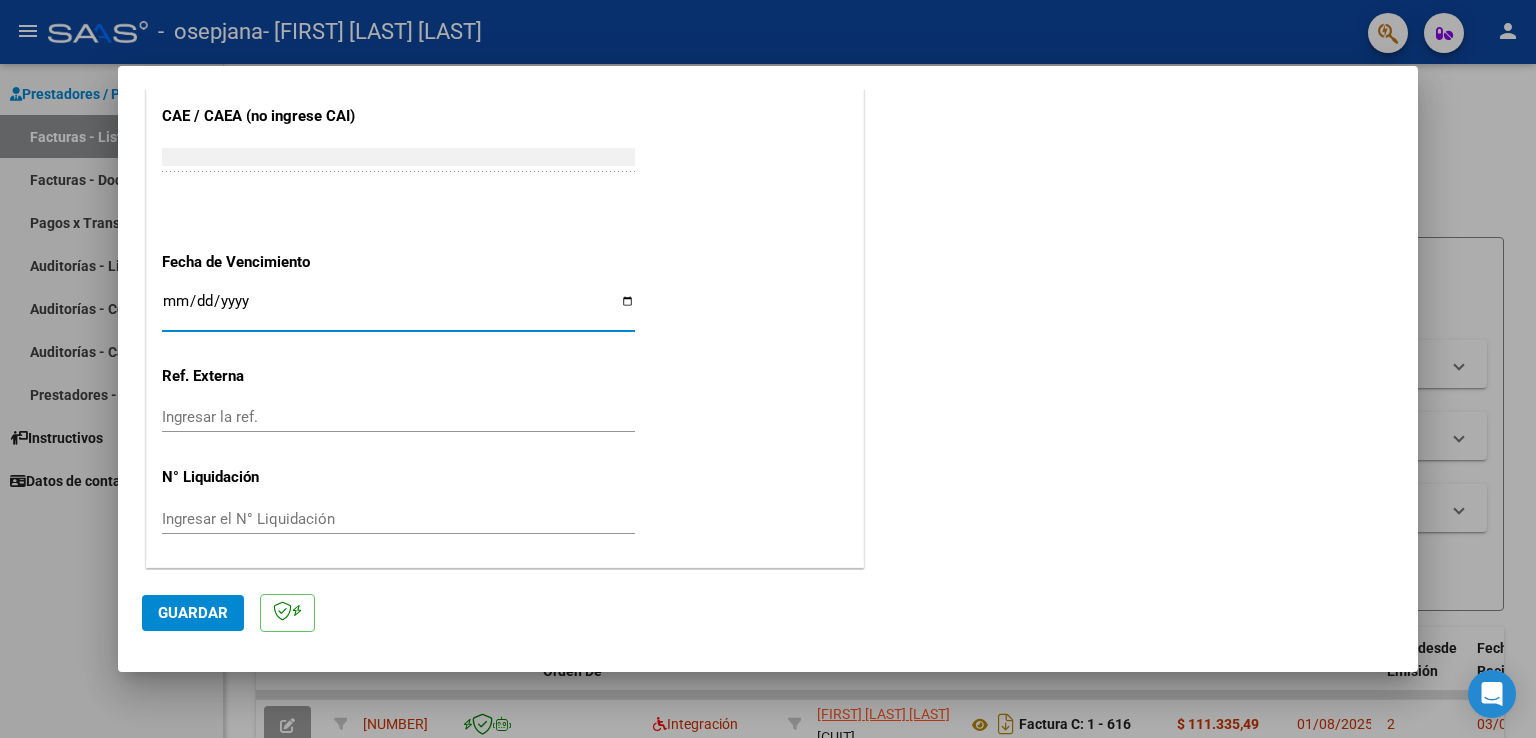 click on "Ingresar la fecha" at bounding box center [398, 309] 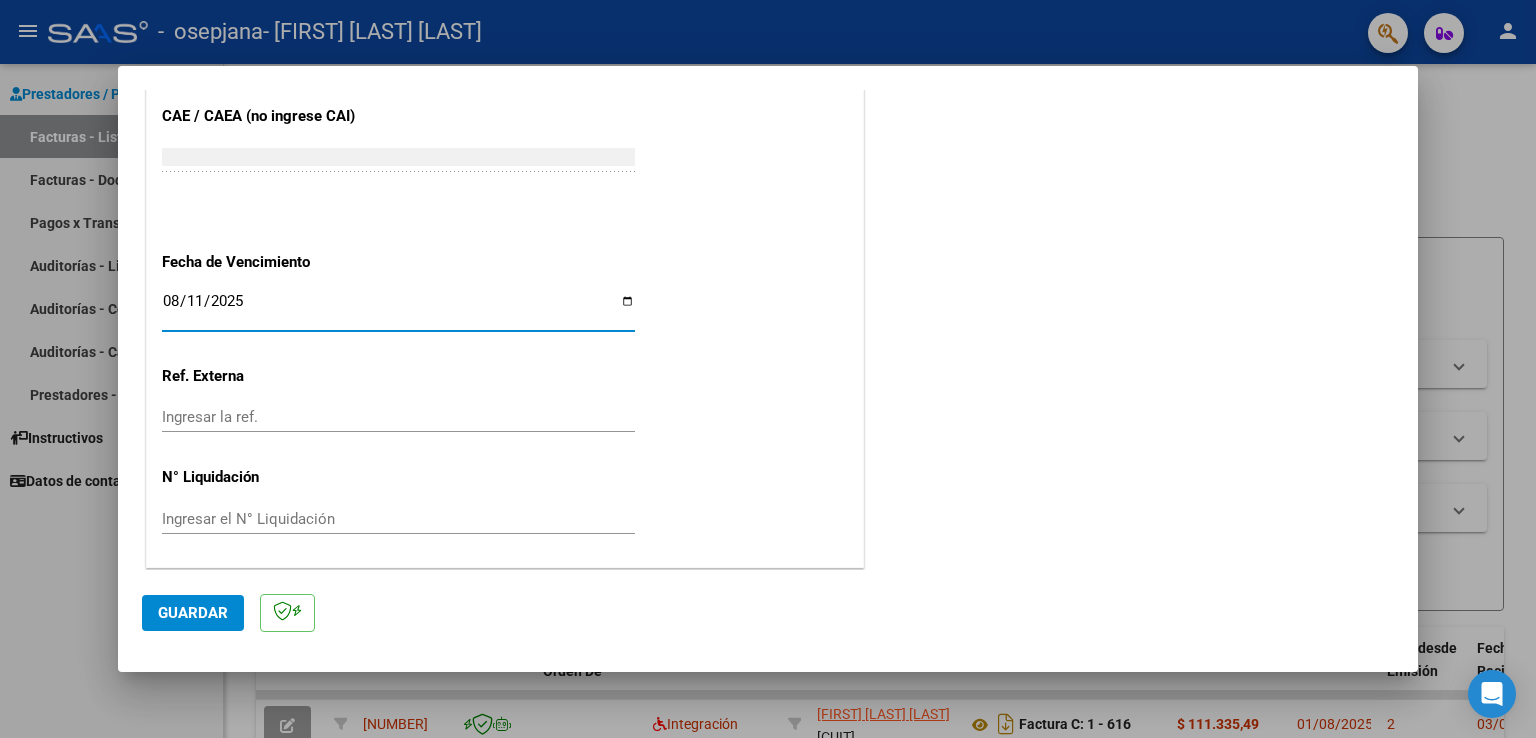 click on "Guardar" 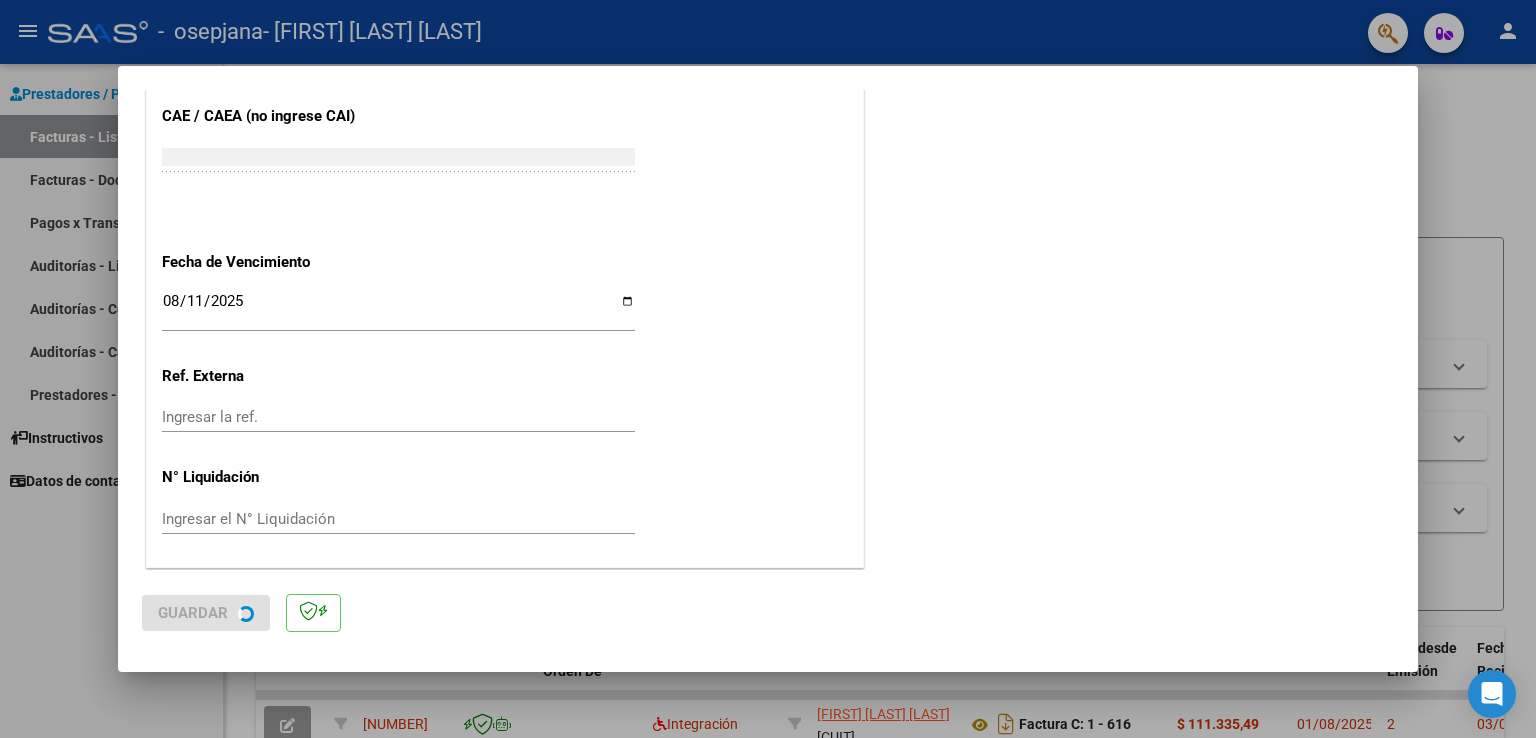 scroll, scrollTop: 0, scrollLeft: 0, axis: both 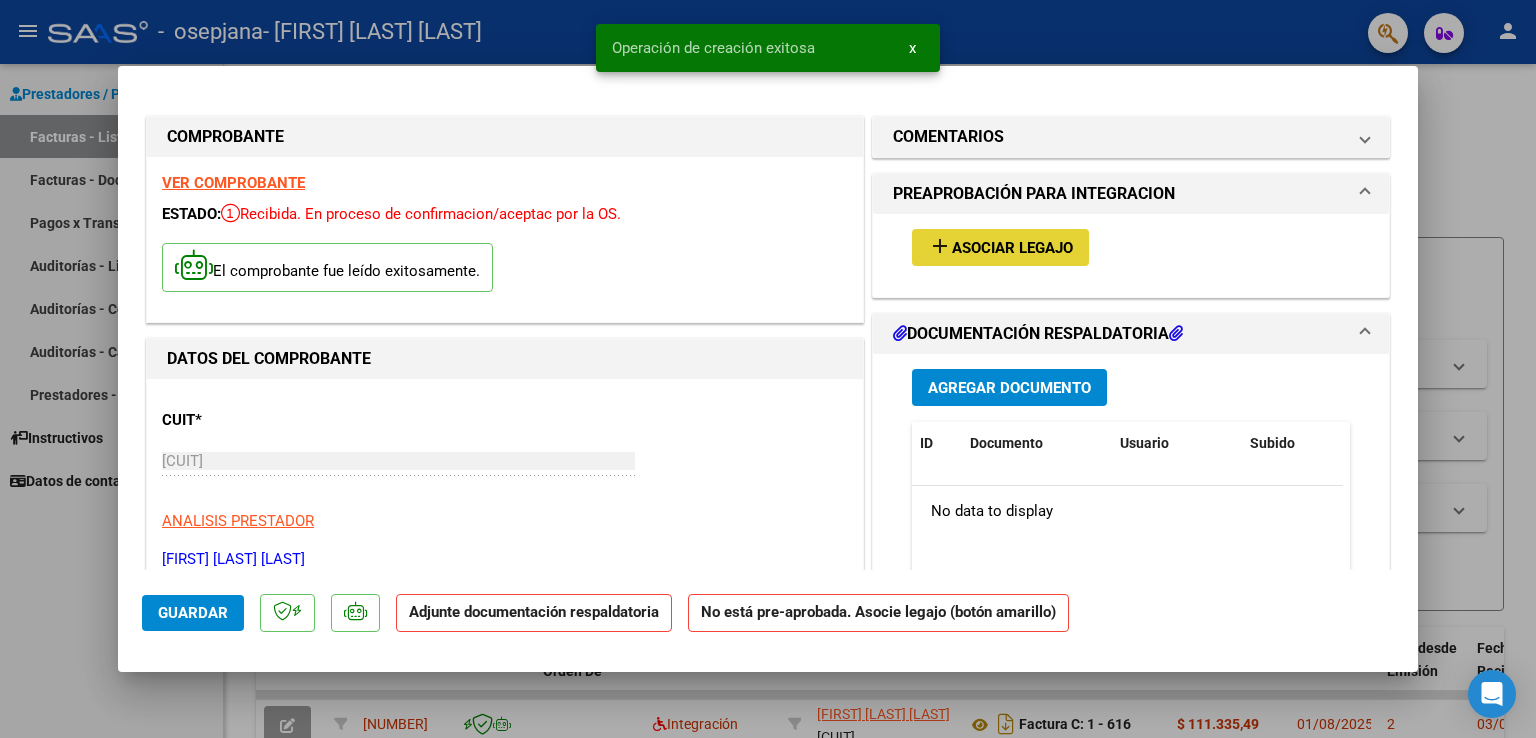 click on "Asociar Legajo" at bounding box center (1012, 248) 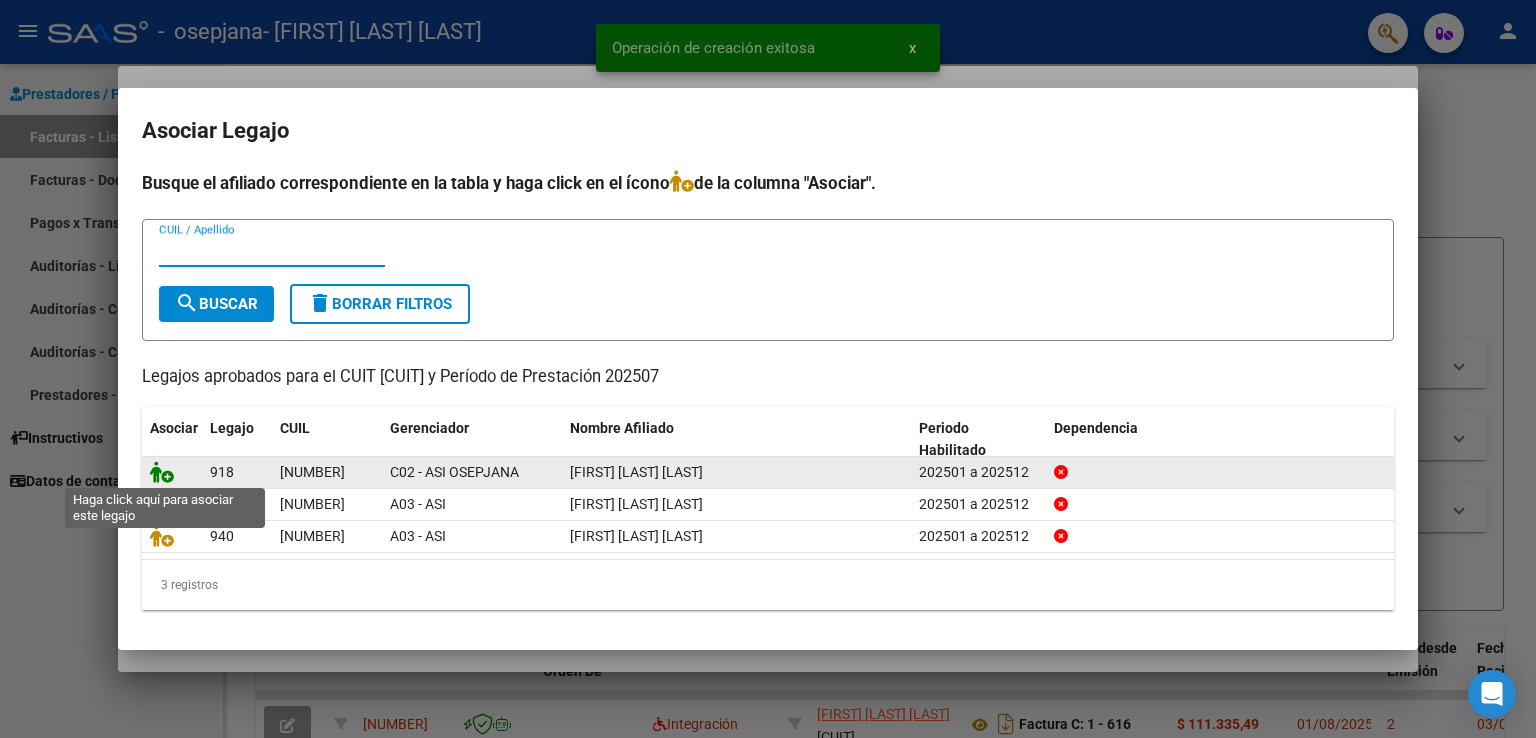 click 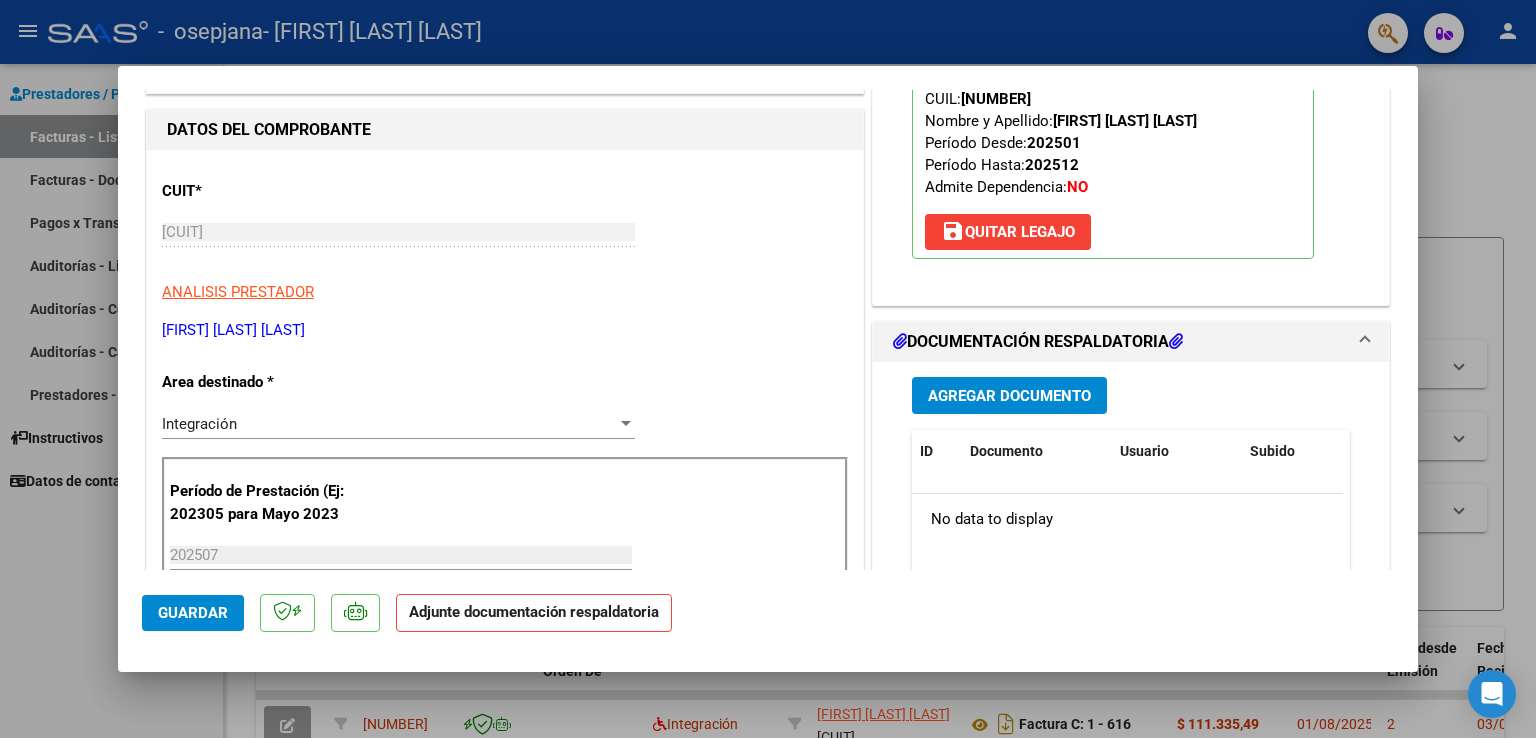 scroll, scrollTop: 212, scrollLeft: 0, axis: vertical 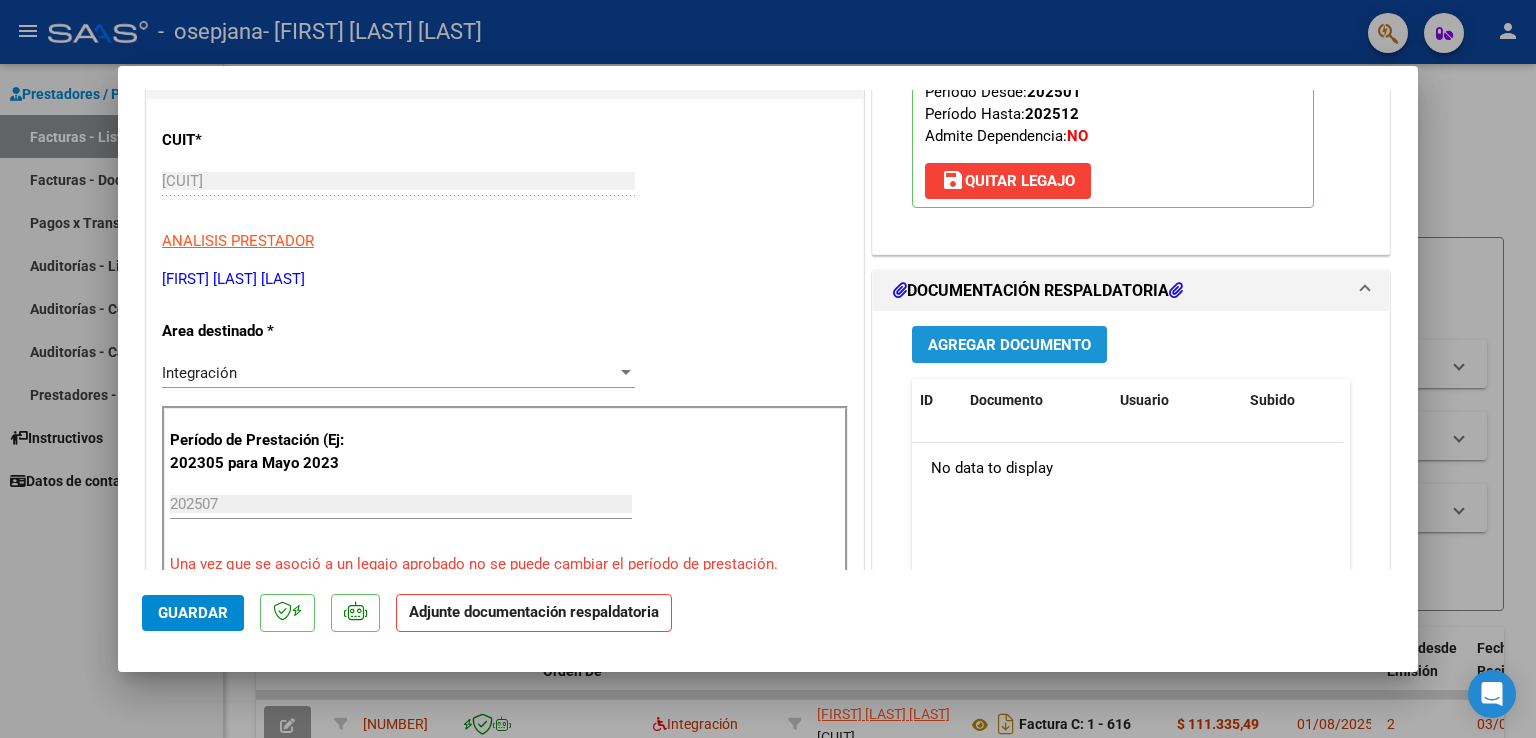click on "Agregar Documento" at bounding box center [1009, 345] 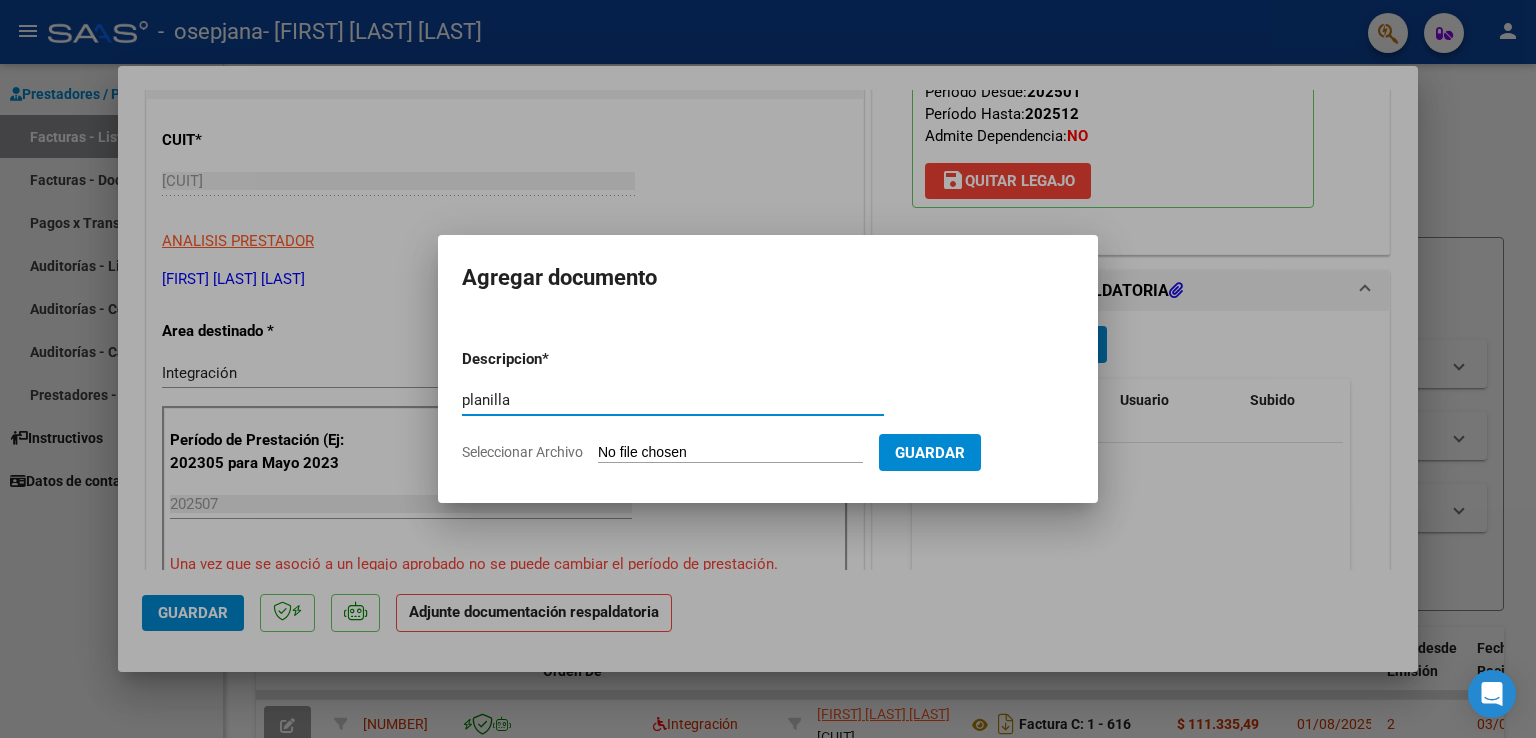 type on "planilla" 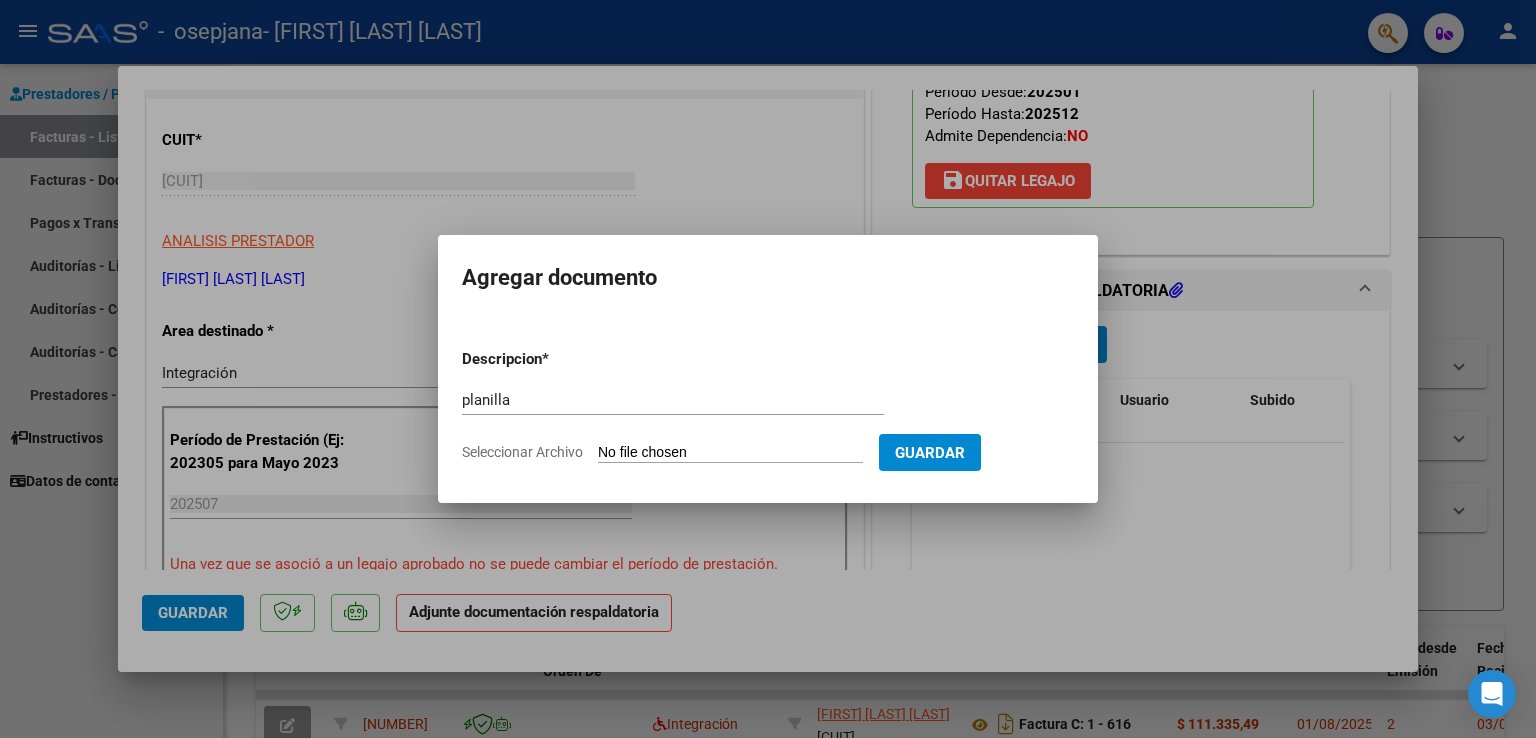 click on "Seleccionar Archivo" at bounding box center (730, 453) 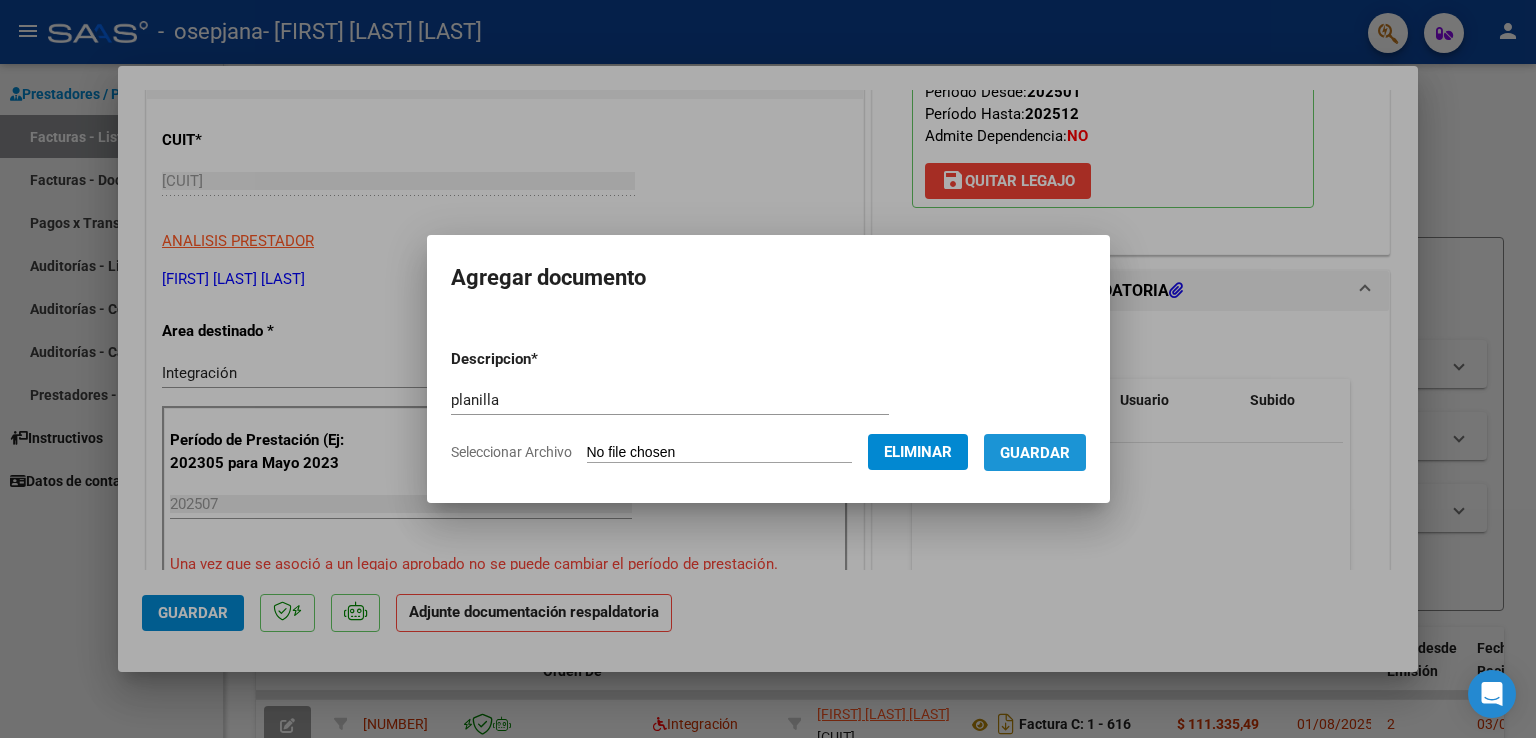 click on "Guardar" at bounding box center (1035, 453) 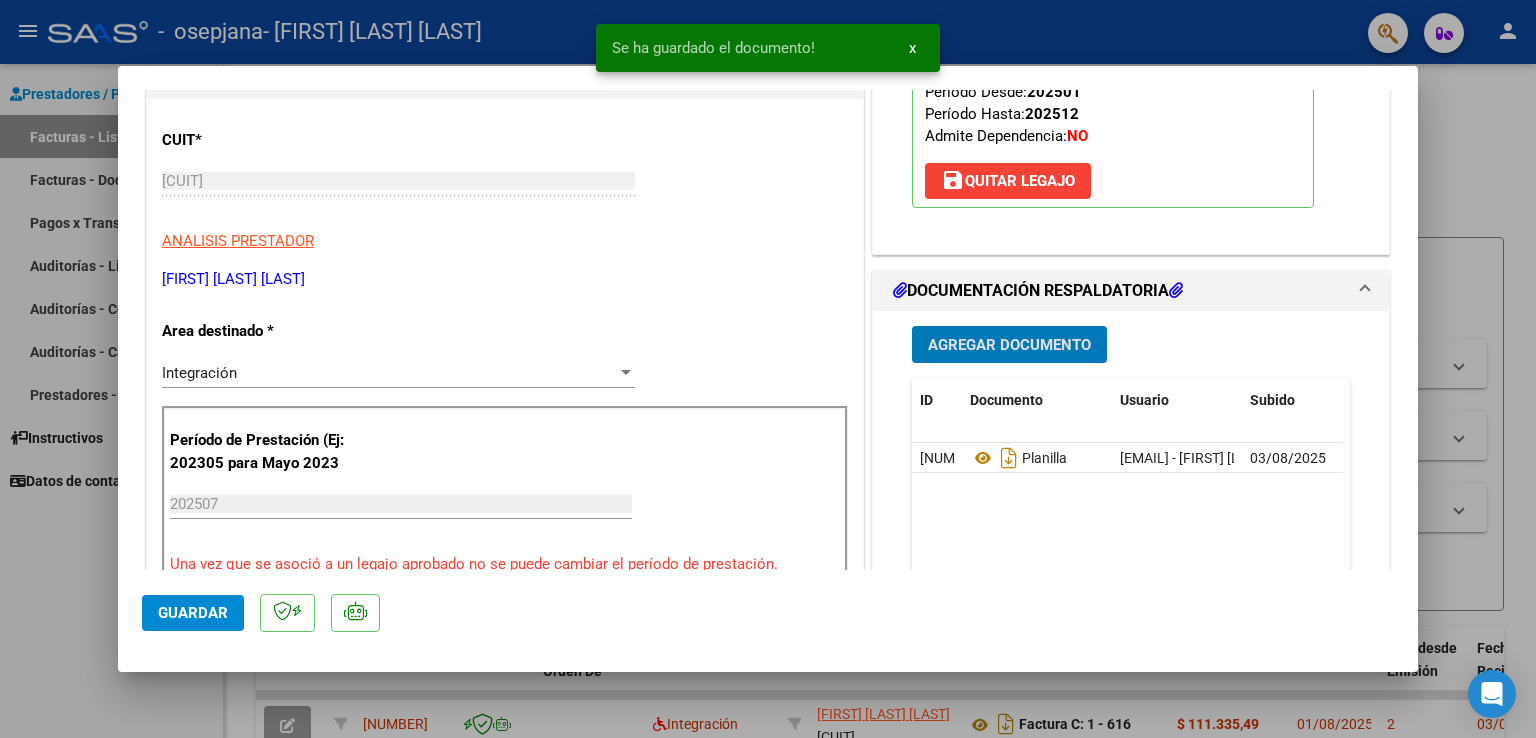 click on "Agregar Documento" at bounding box center (1009, 345) 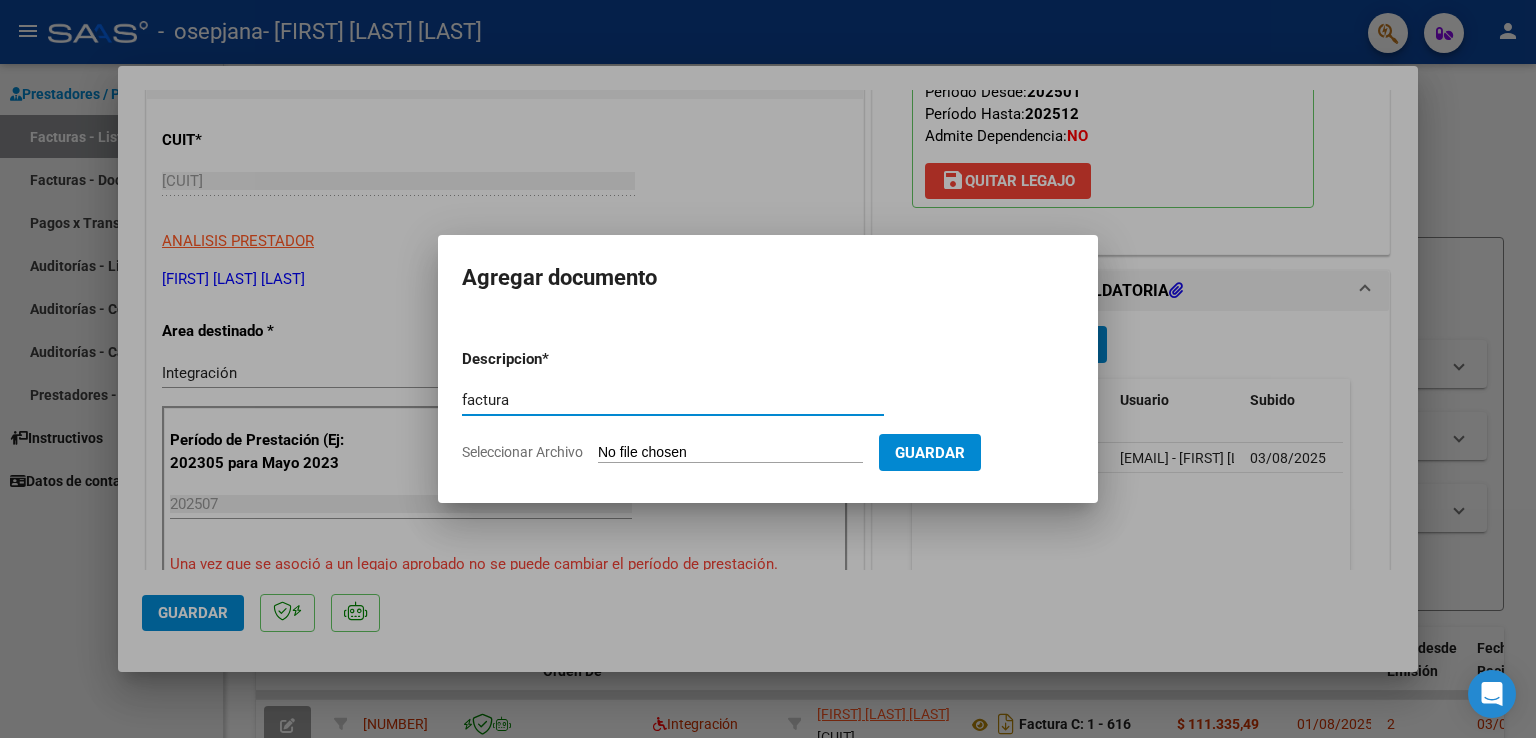 type on "factura" 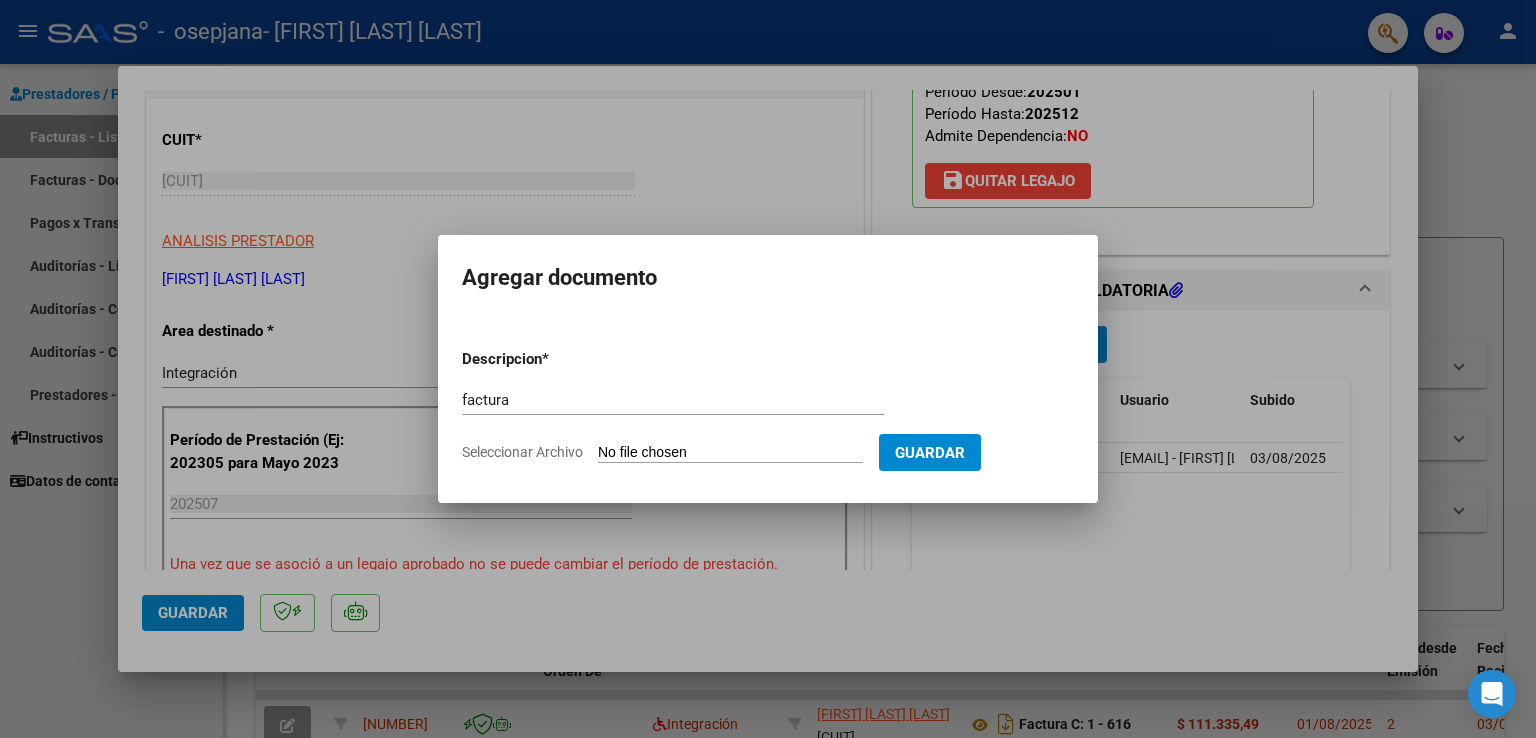 type on "C:\fakepath\julio.pdf" 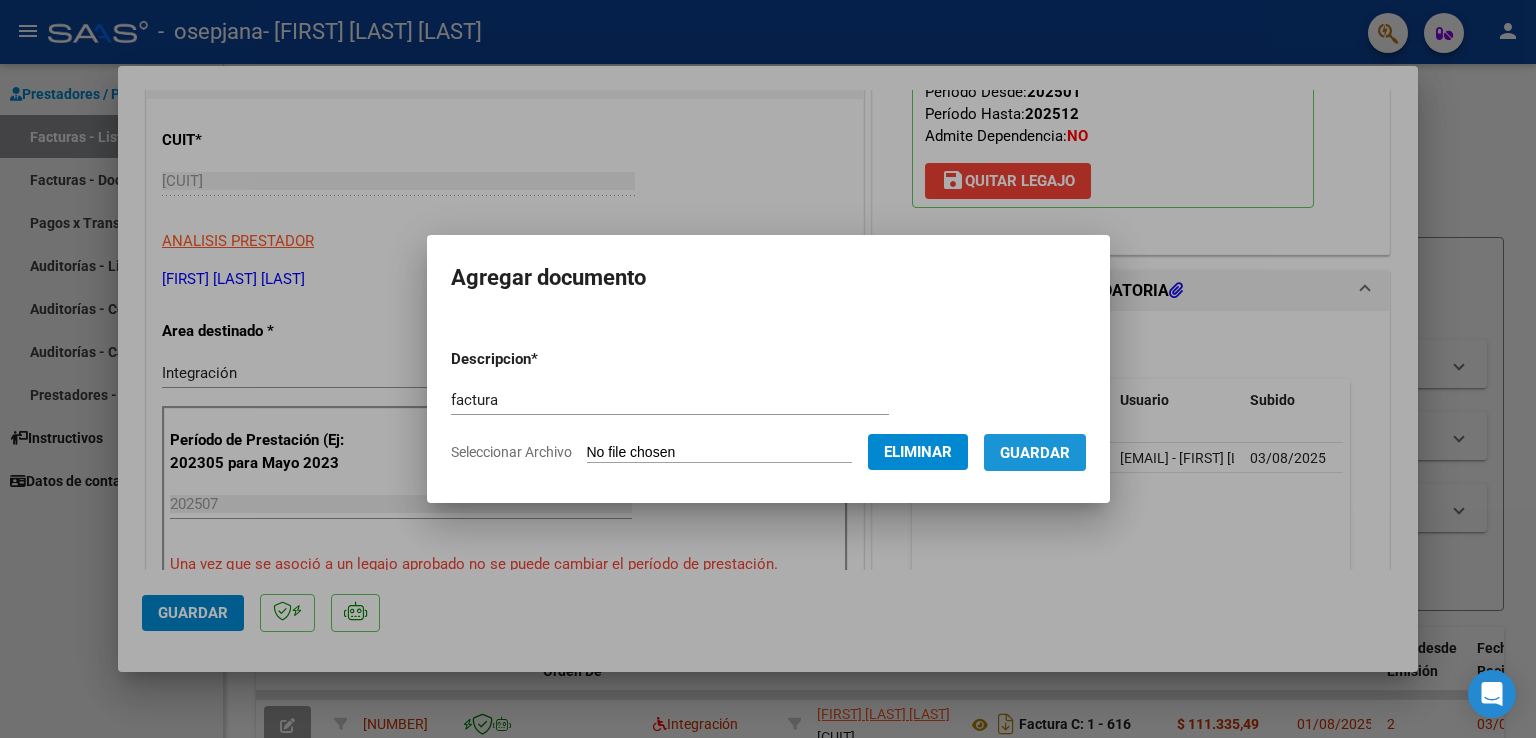 click on "Guardar" at bounding box center (1035, 453) 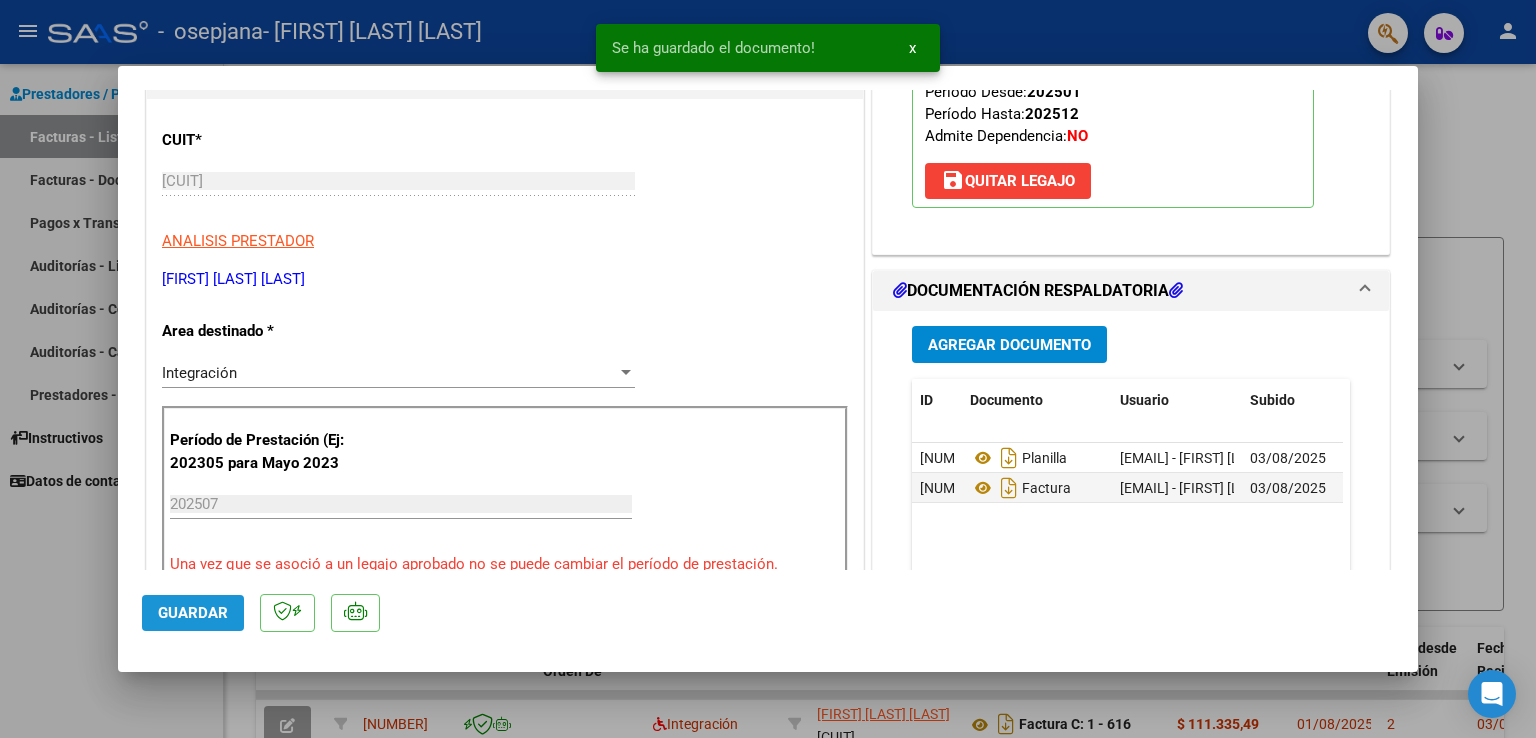 click on "Guardar" 